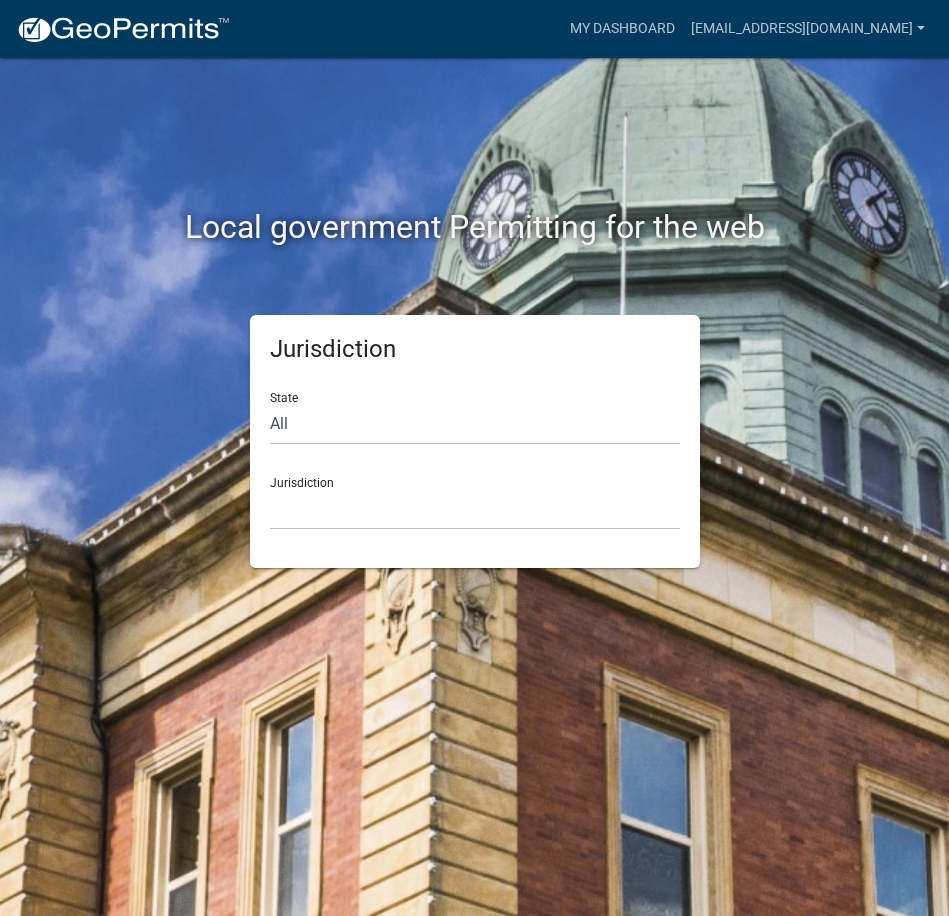 scroll, scrollTop: 0, scrollLeft: 0, axis: both 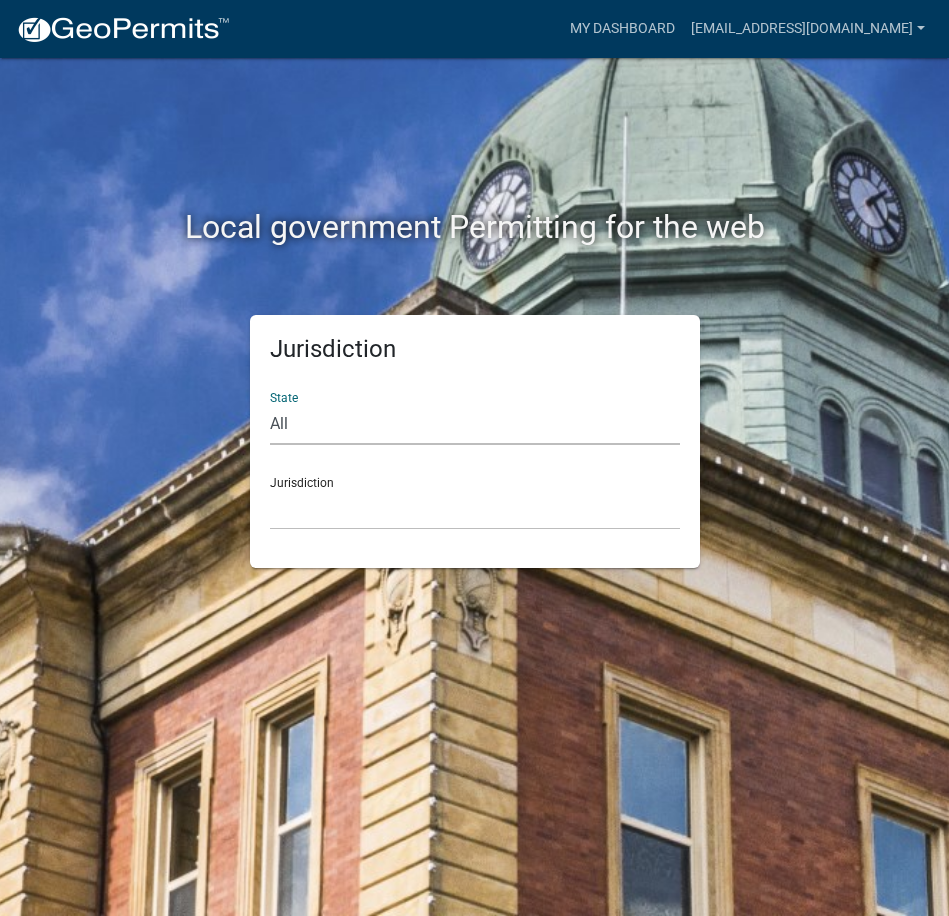 select on "[US_STATE]" 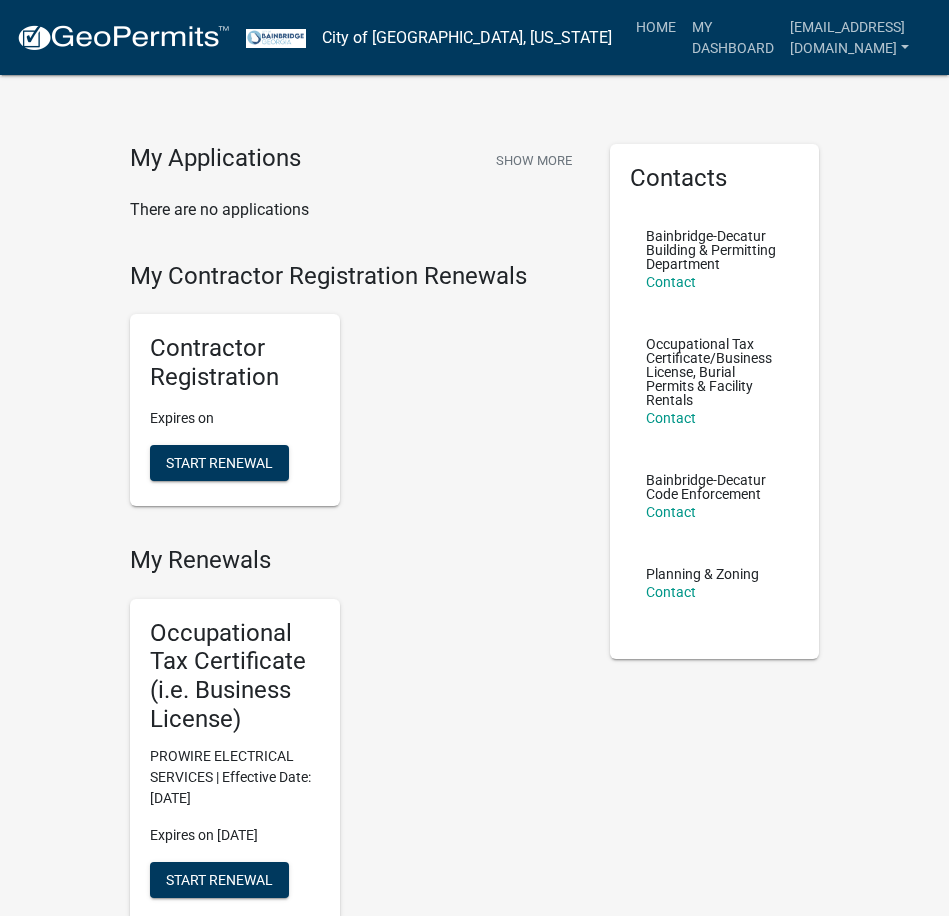 scroll, scrollTop: 0, scrollLeft: 0, axis: both 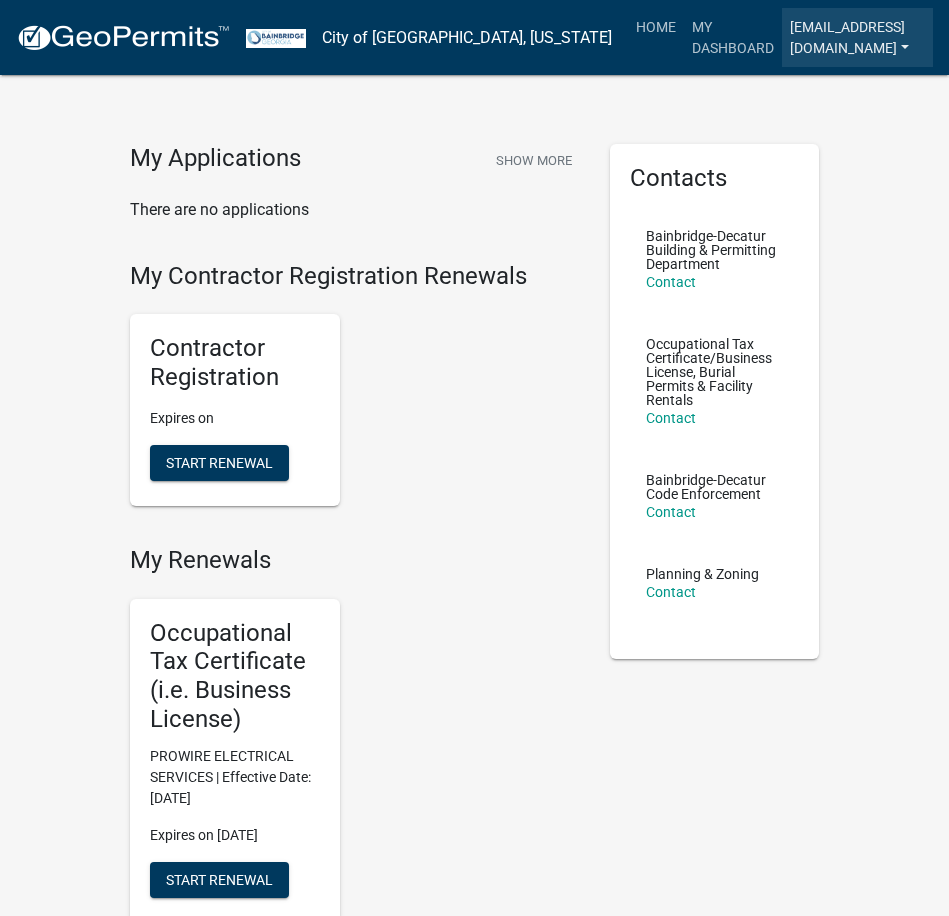 click on "[EMAIL_ADDRESS][DOMAIN_NAME]" at bounding box center (857, 37) 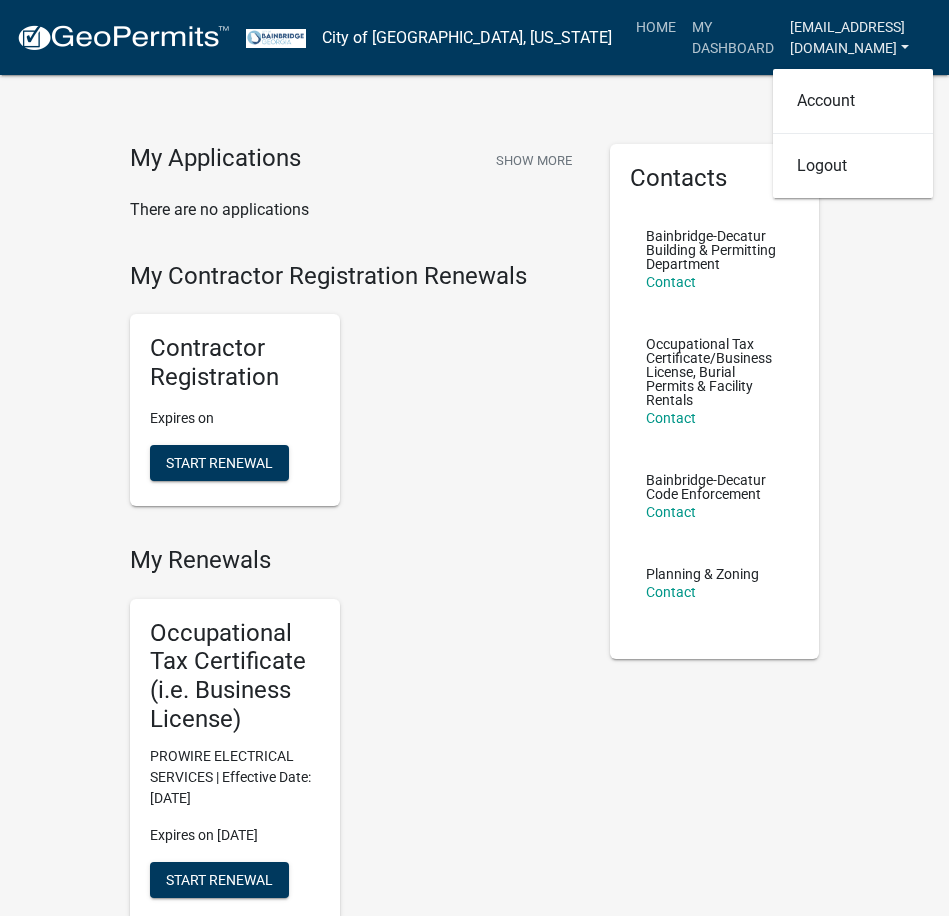 click on "[EMAIL_ADDRESS][DOMAIN_NAME]" at bounding box center (857, 37) 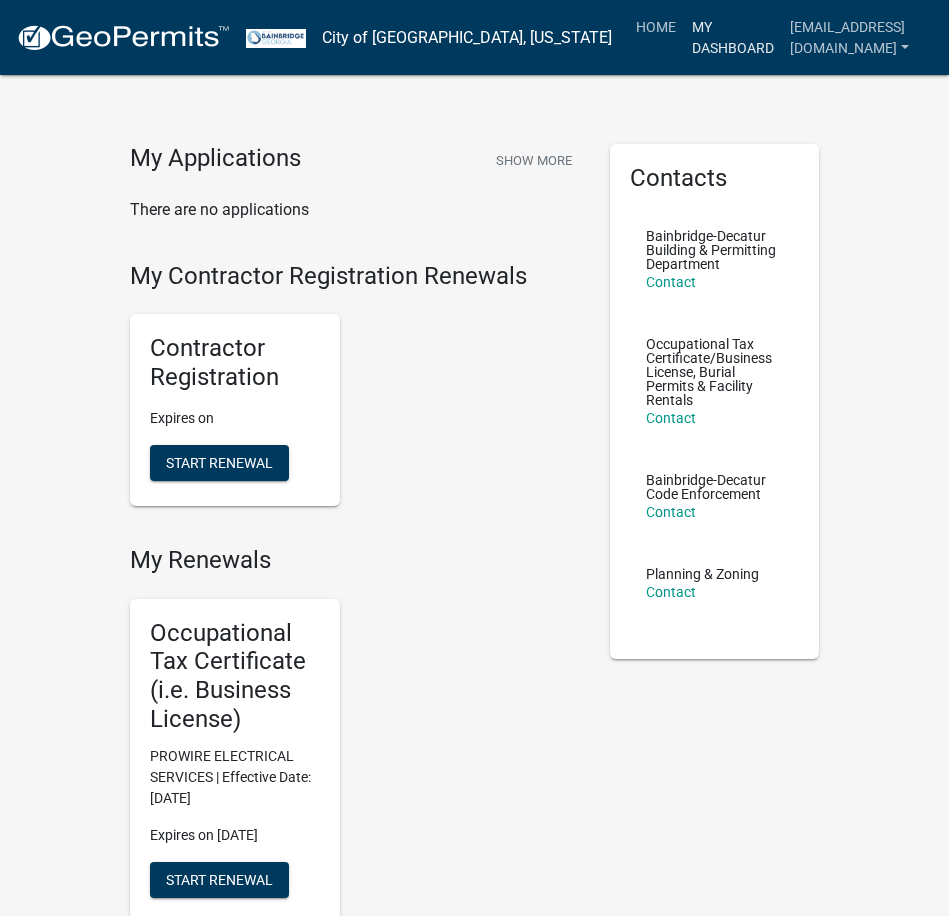 click on "My Dashboard" at bounding box center [733, 37] 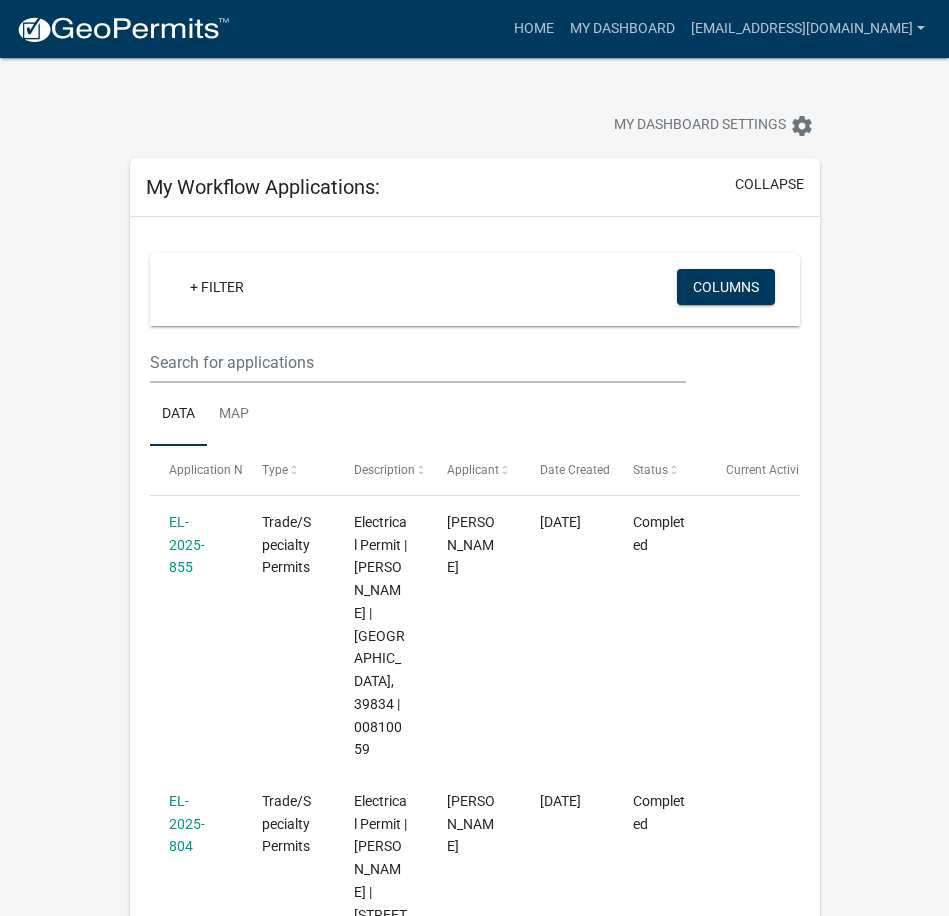 scroll, scrollTop: 0, scrollLeft: 0, axis: both 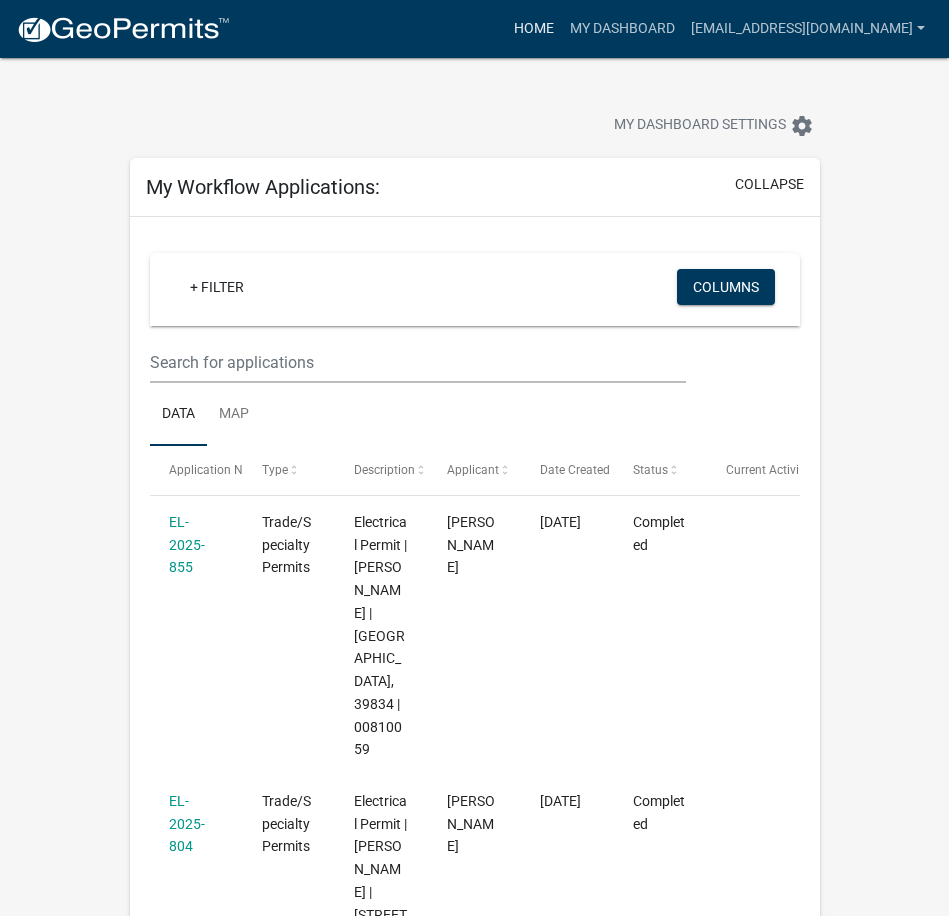 click on "Home" at bounding box center [534, 29] 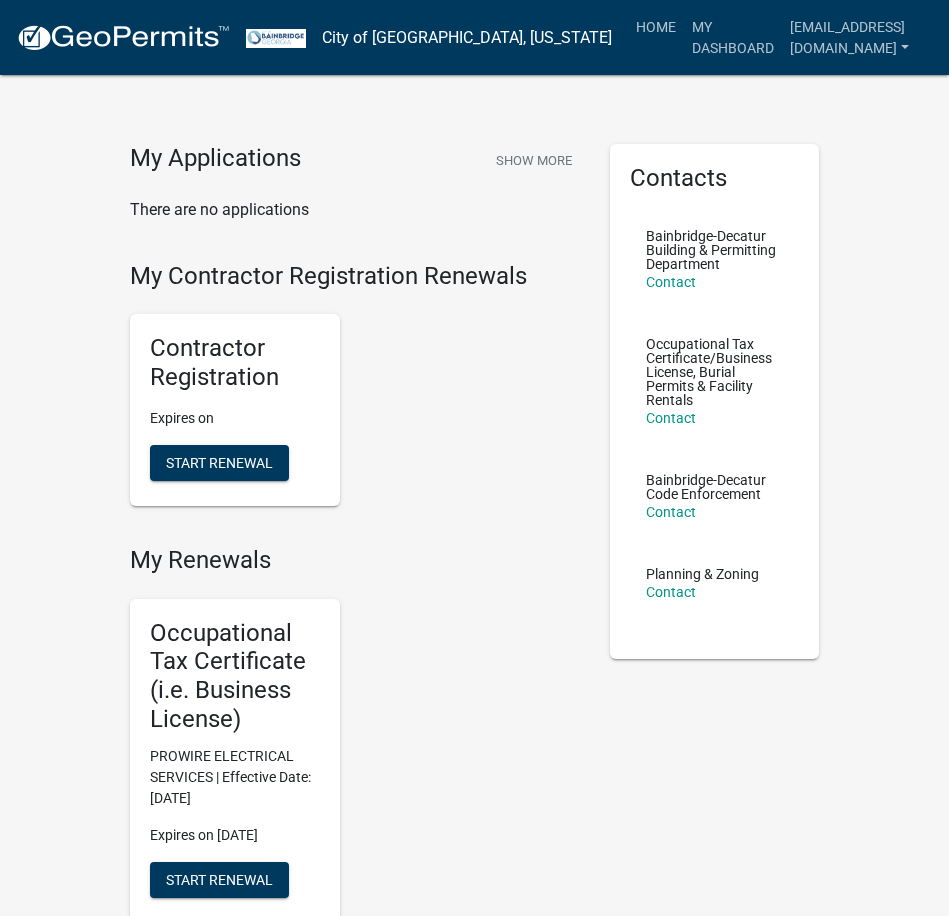 scroll, scrollTop: 0, scrollLeft: 0, axis: both 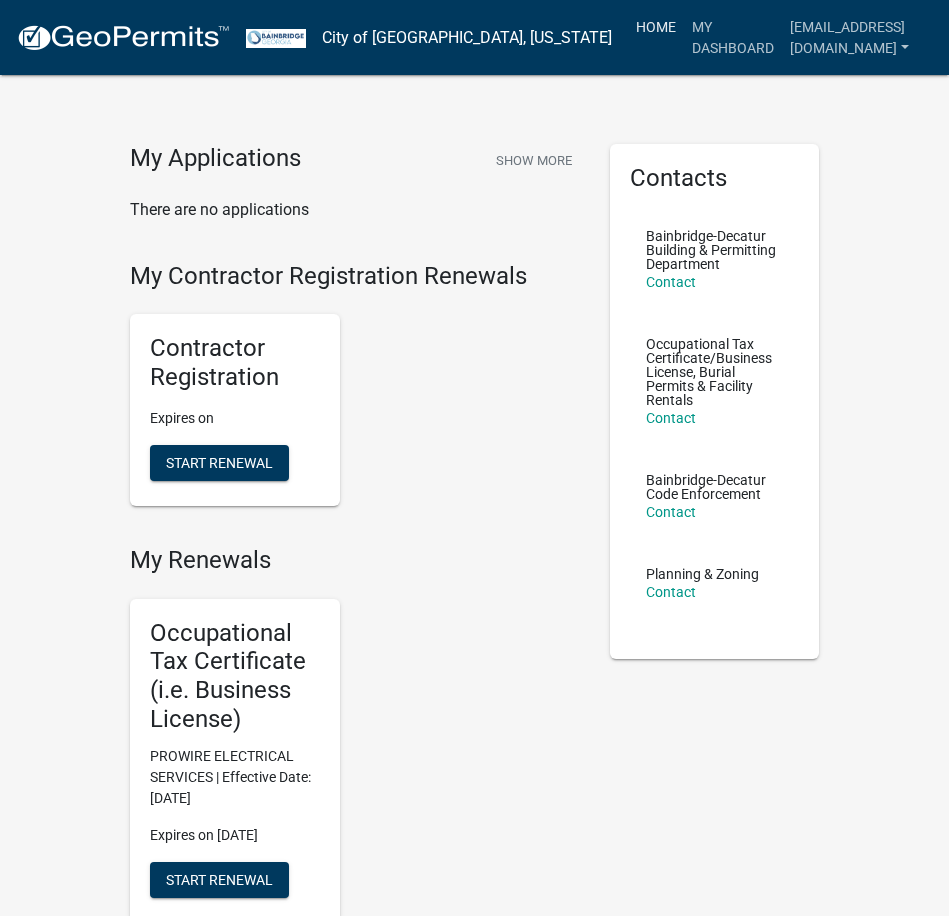 click on "Home" at bounding box center (656, 27) 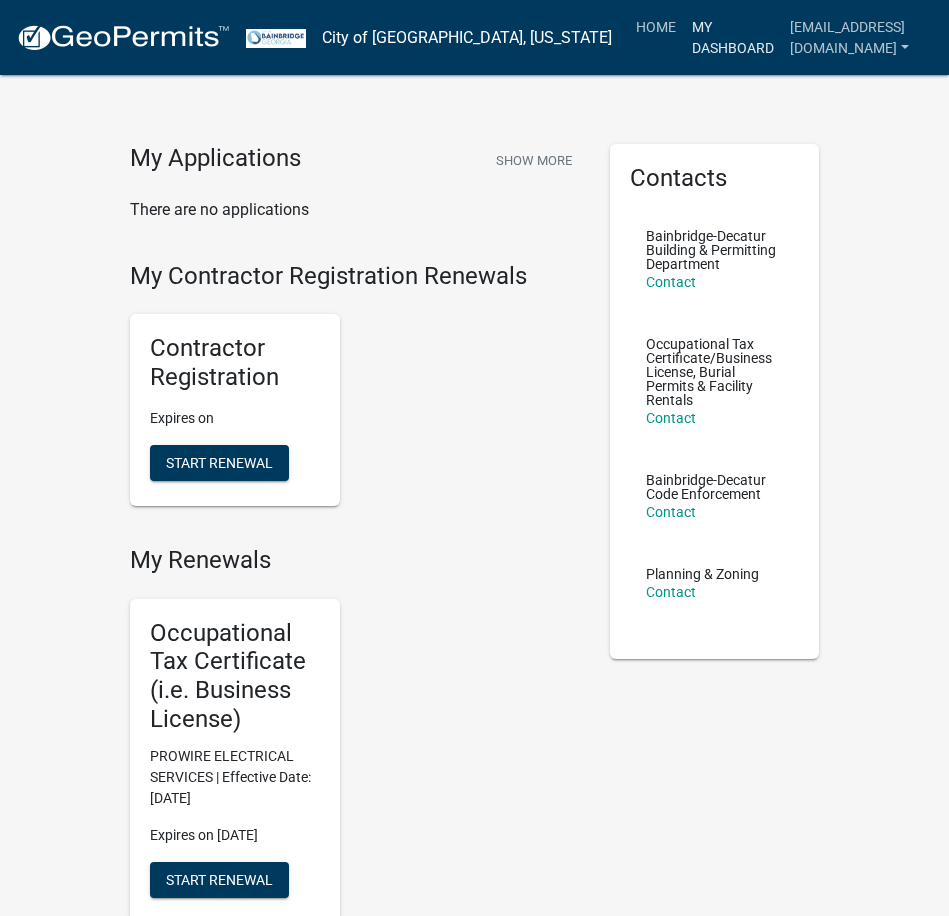 click on "My Dashboard" at bounding box center (733, 37) 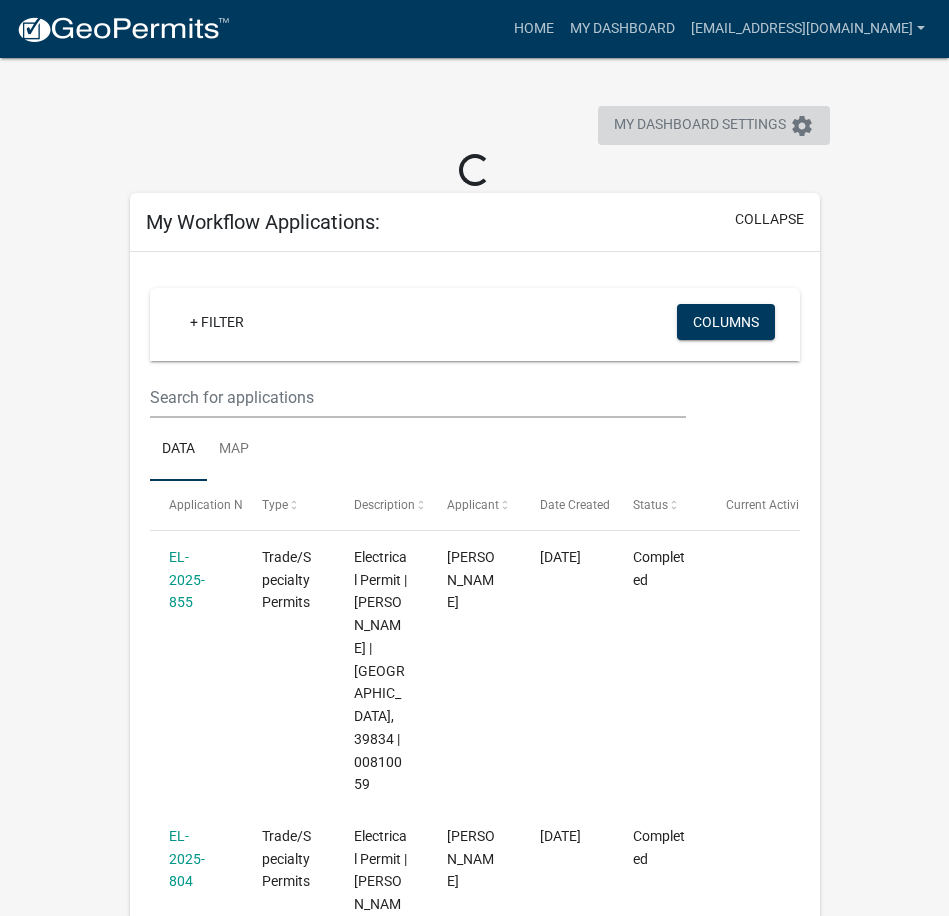 click on "My Dashboard Settings  settings" 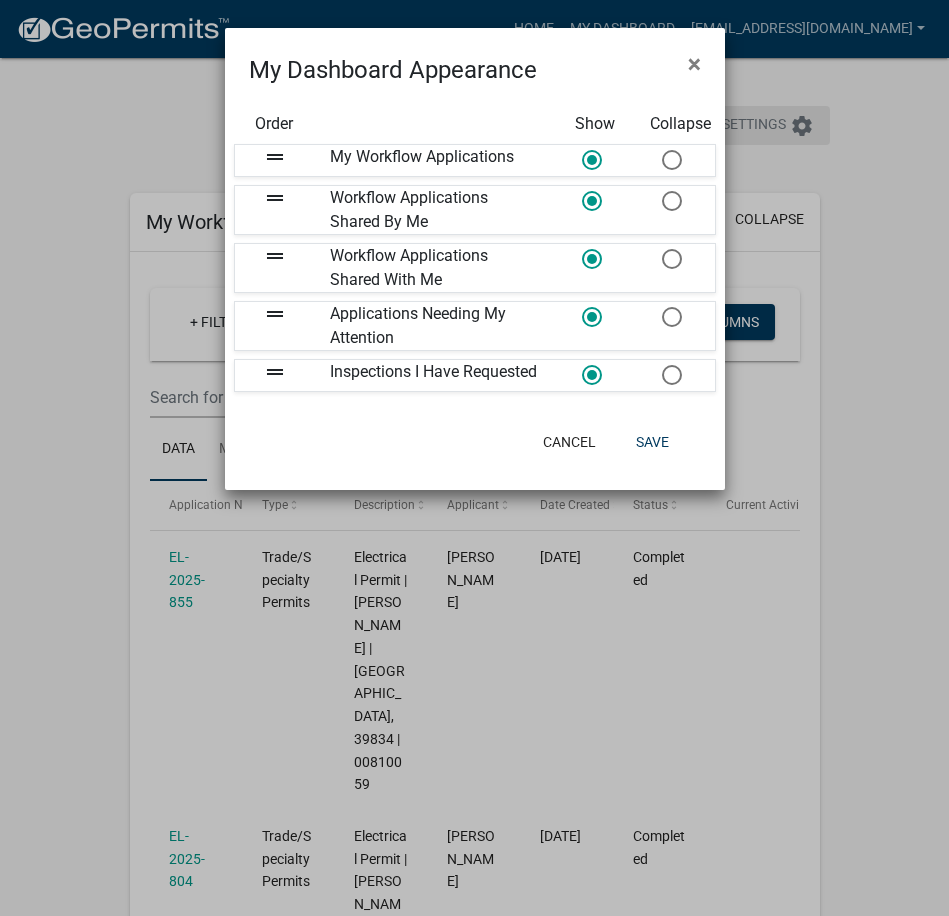 click on "My Dashboard Appearance × Order Show Collapse drag_handle My Workflow Applications drag_handle Workflow Applications Shared By Me drag_handle Workflow Applications Shared With Me drag_handle Applications Needing My Attention drag_handle Inspections I Have Requested  Cancel   Save" 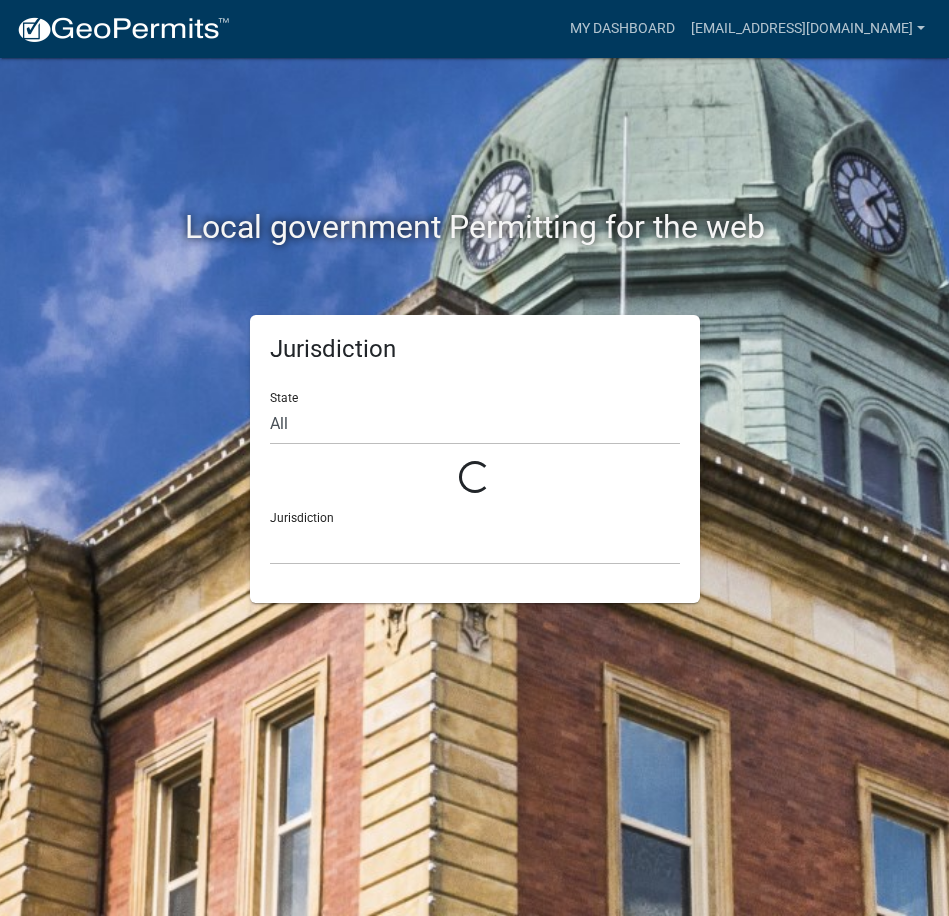 scroll, scrollTop: 0, scrollLeft: 0, axis: both 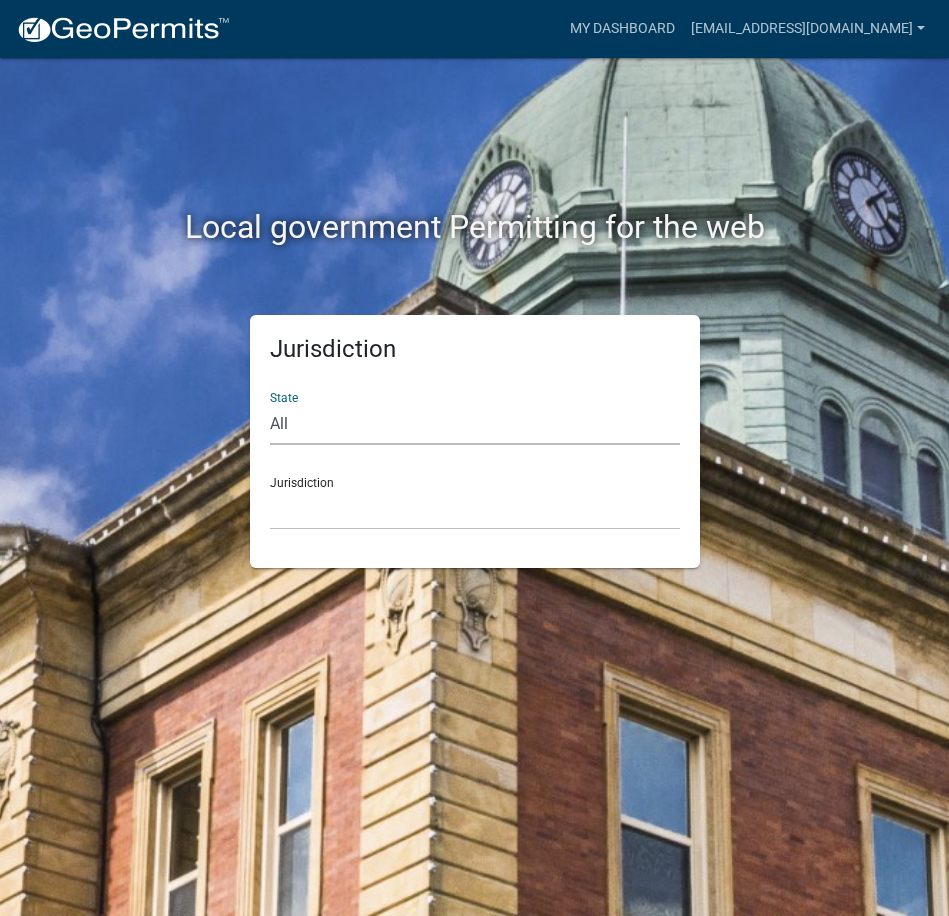 select on "[US_STATE]" 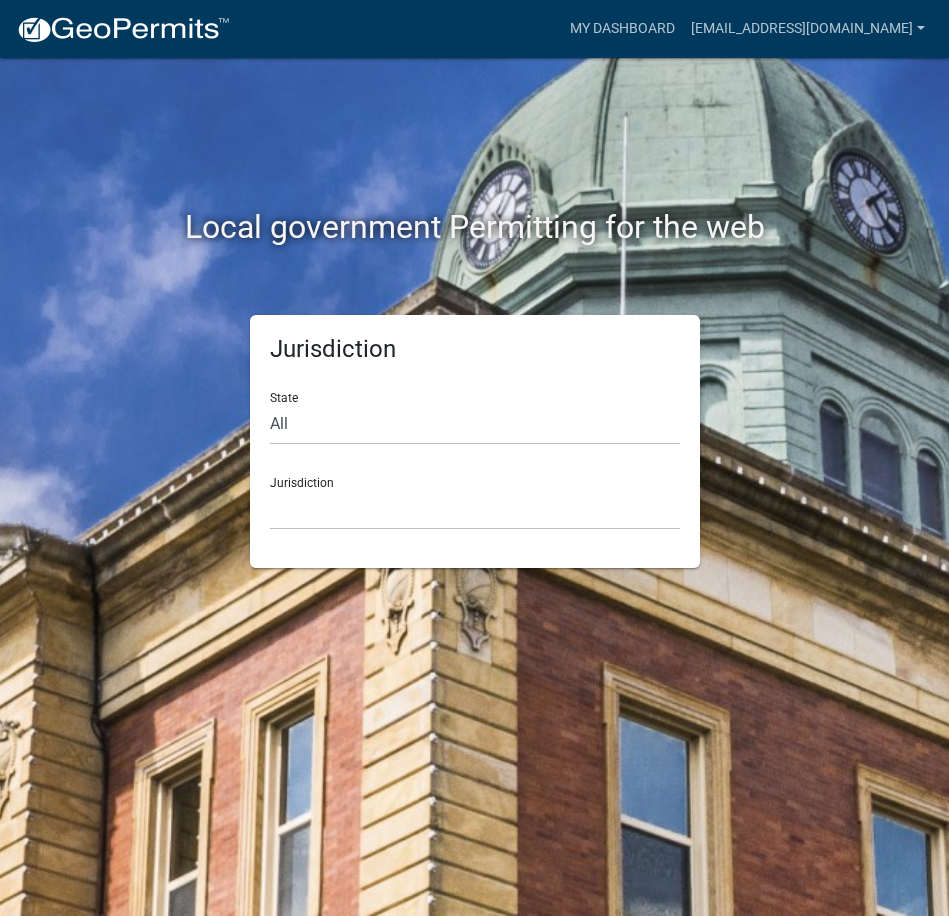 click on "Jurisdiction City of Bainbridge, Georgia Cook County, Georgia Crawford County, Georgia Gilmer County, Georgia Gordon County, Georgia Haralson County, Georgia Jasper County, Georgia Madison County, Georgia Putnam County, Georgia Talbot County, Georgia Troup County, Georgia" 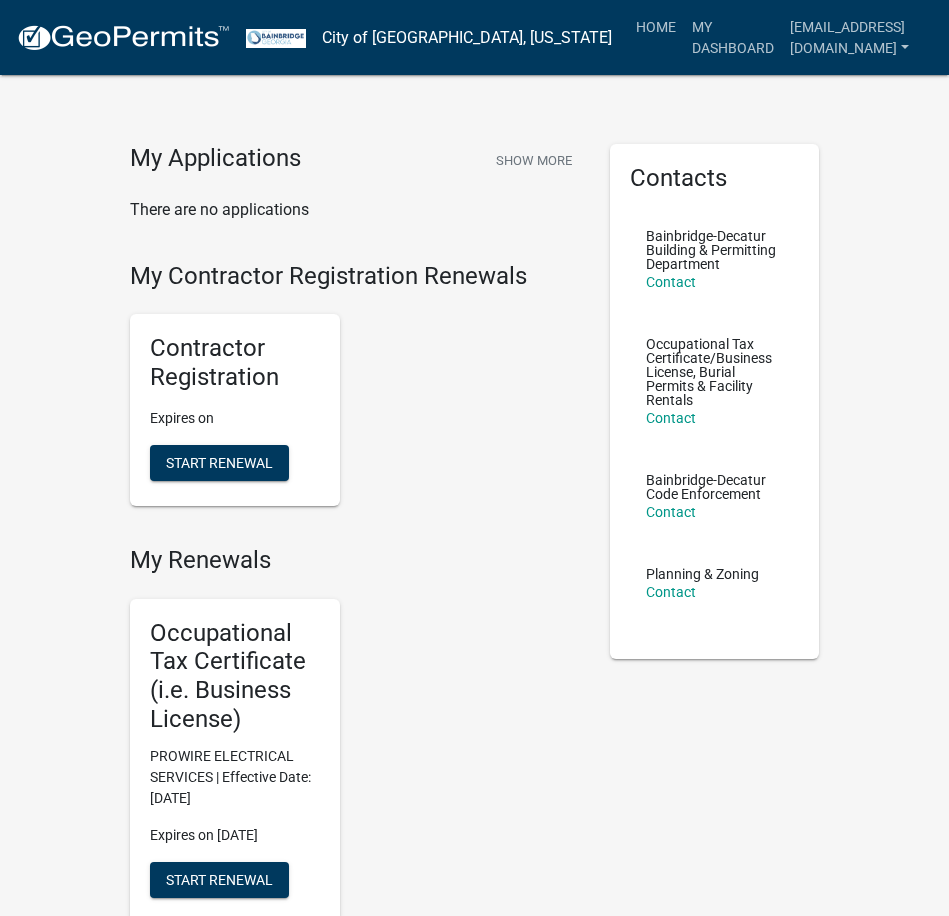 scroll, scrollTop: 0, scrollLeft: 0, axis: both 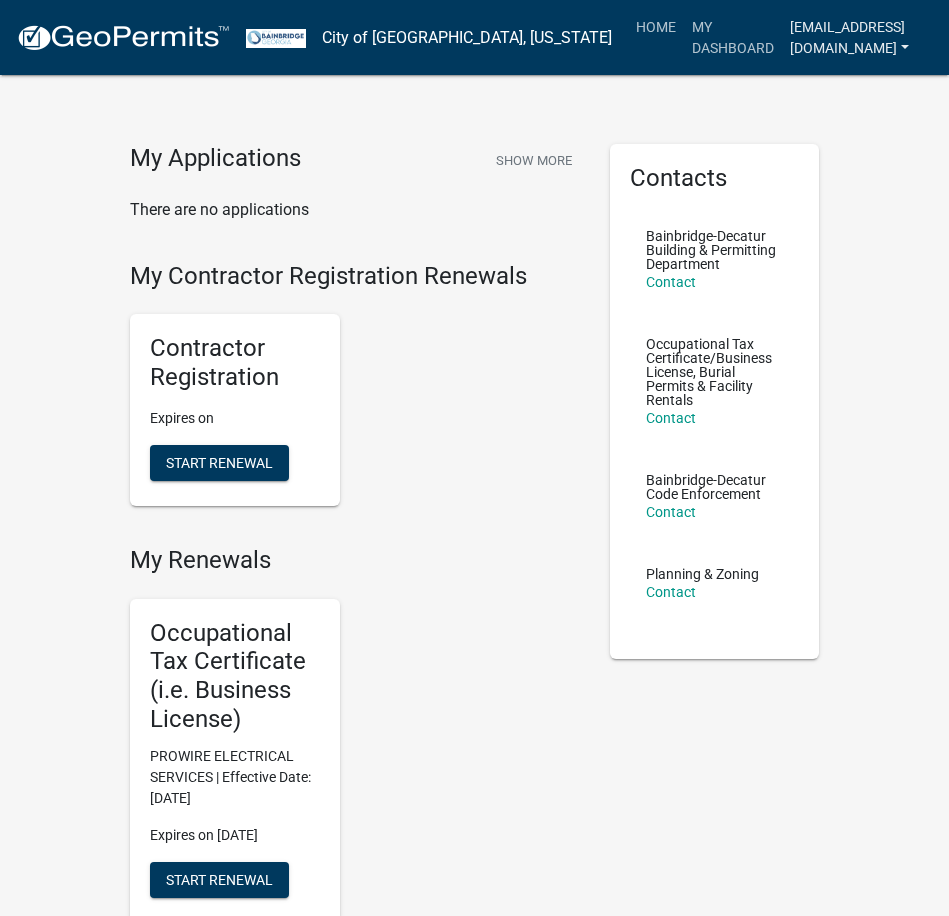 click on "[EMAIL_ADDRESS][DOMAIN_NAME]" at bounding box center (857, 37) 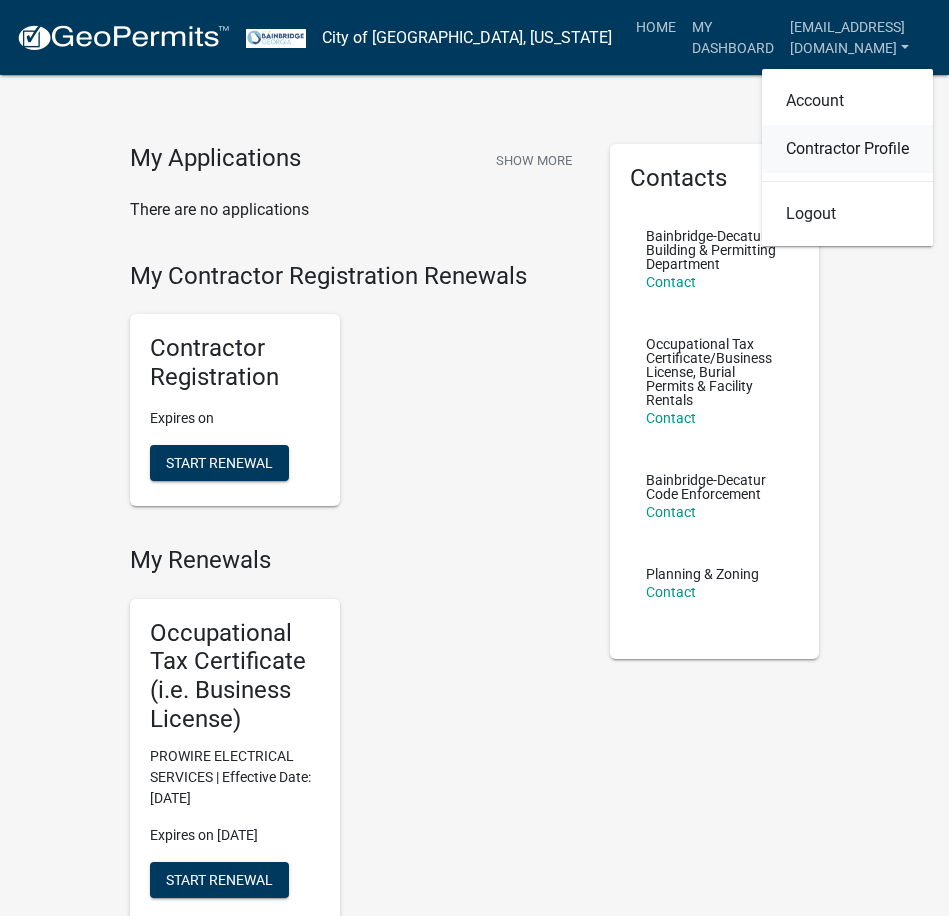 click on "Contractor Profile" at bounding box center (847, 149) 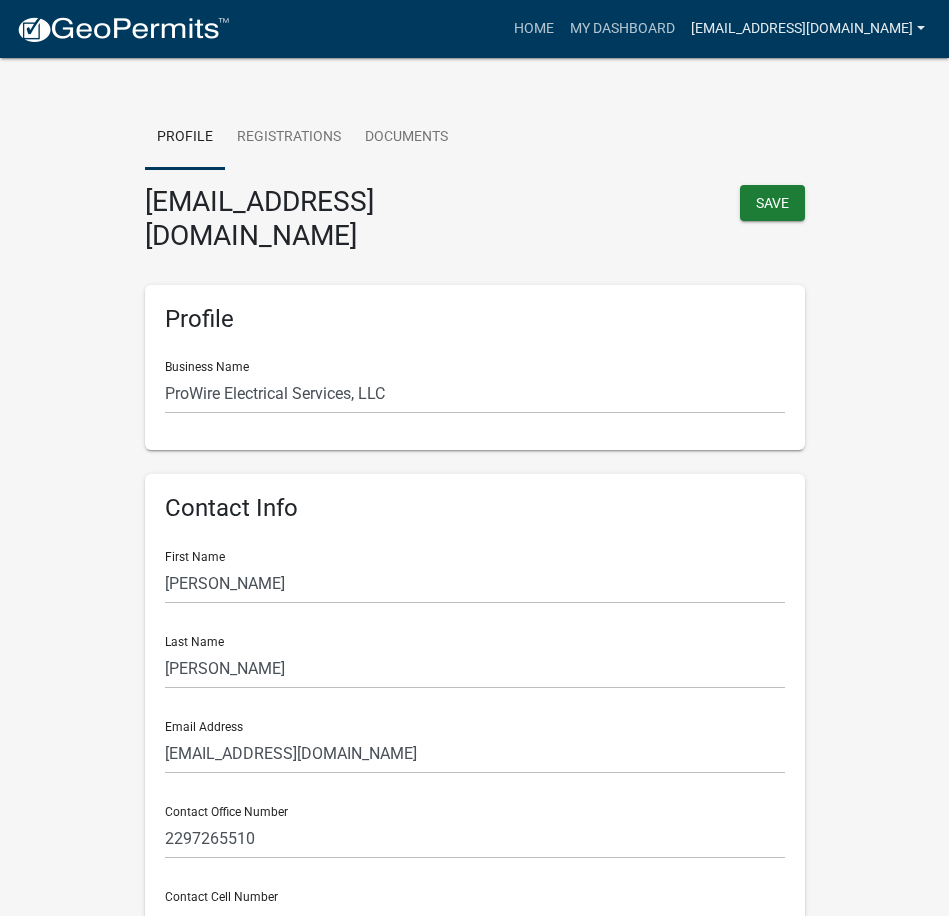 scroll, scrollTop: 0, scrollLeft: 0, axis: both 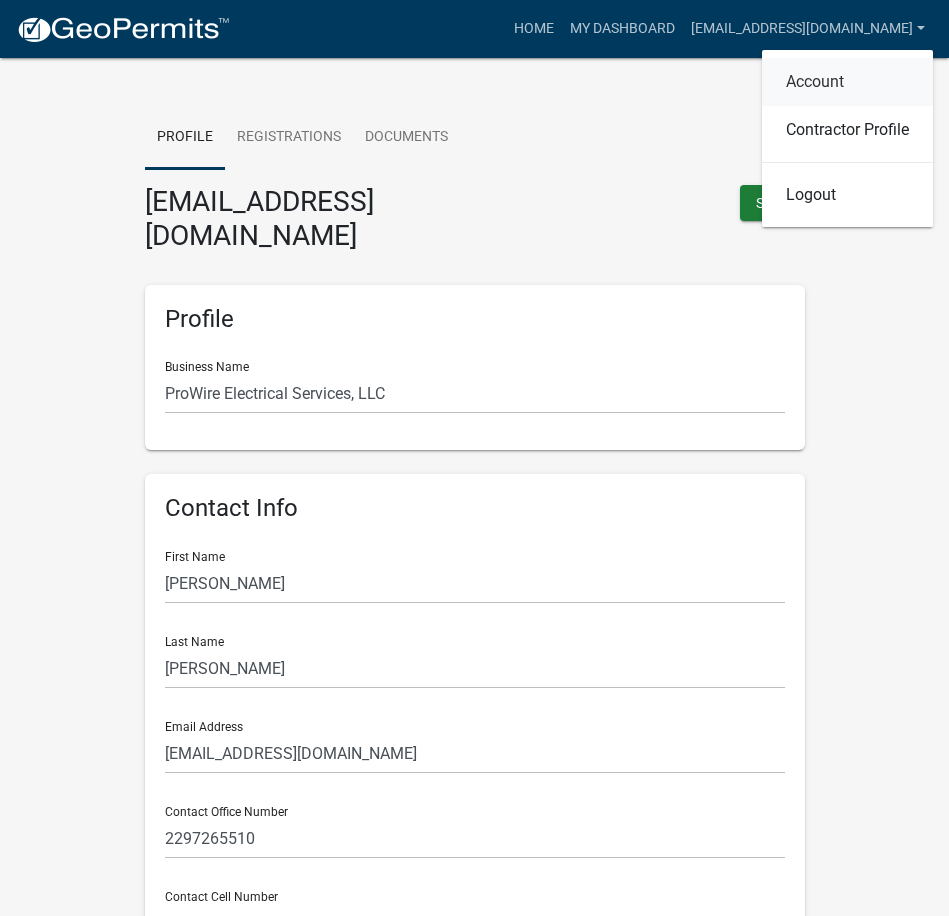 click on "Account" at bounding box center [847, 82] 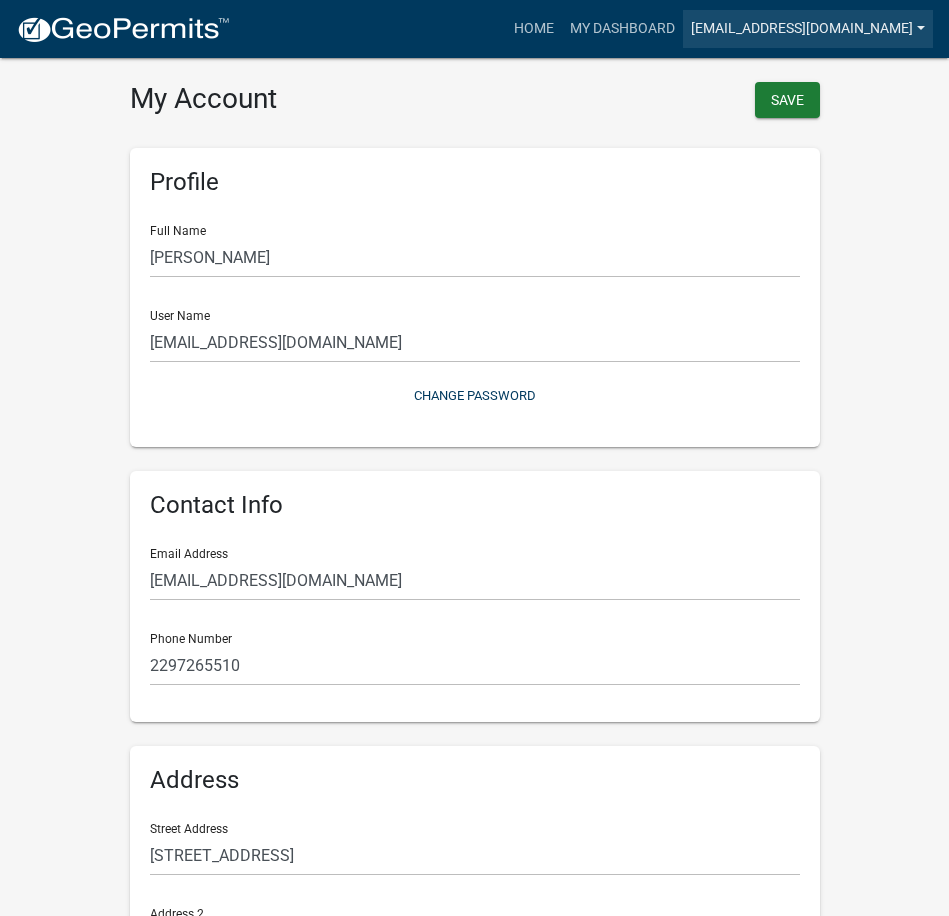 click on "[EMAIL_ADDRESS][DOMAIN_NAME]" at bounding box center (808, 29) 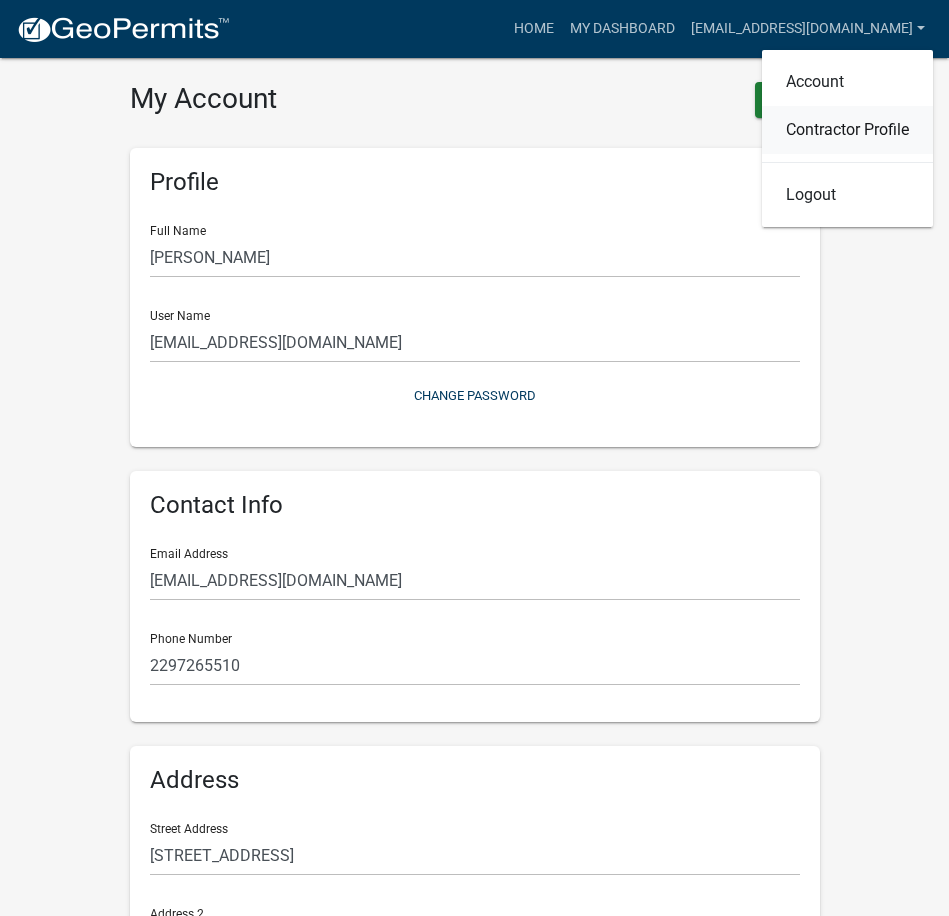 click on "Contractor Profile" at bounding box center [847, 130] 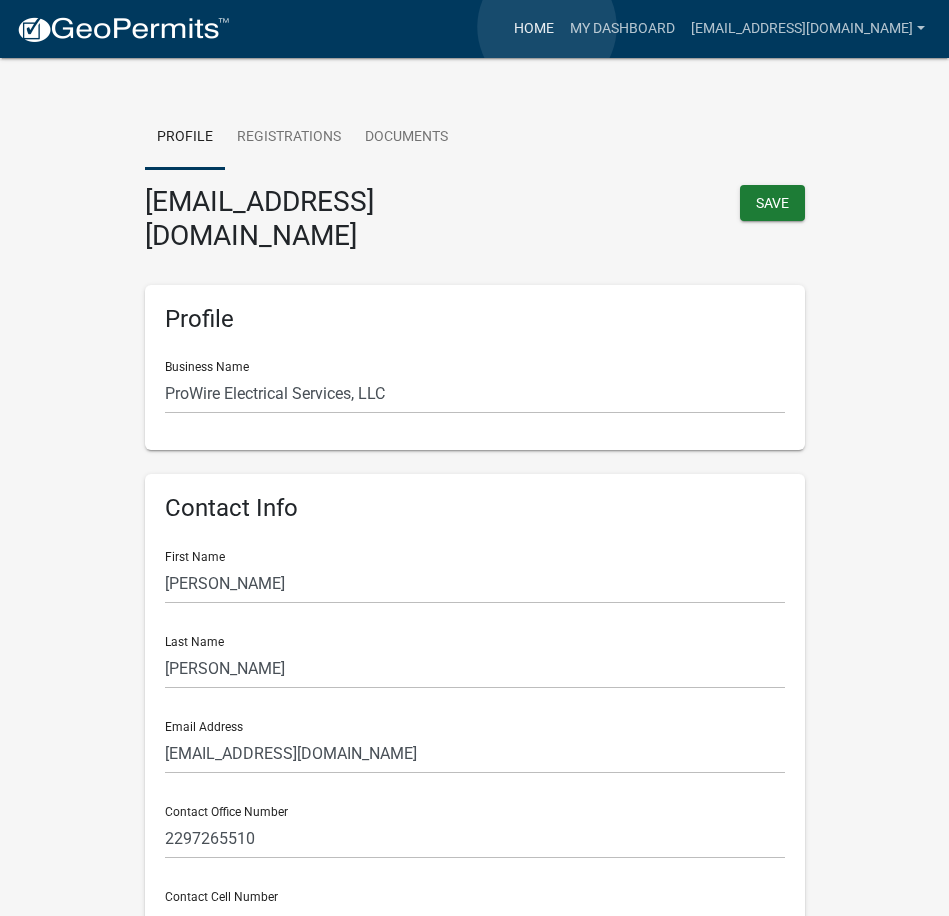 click on "Home" at bounding box center [534, 29] 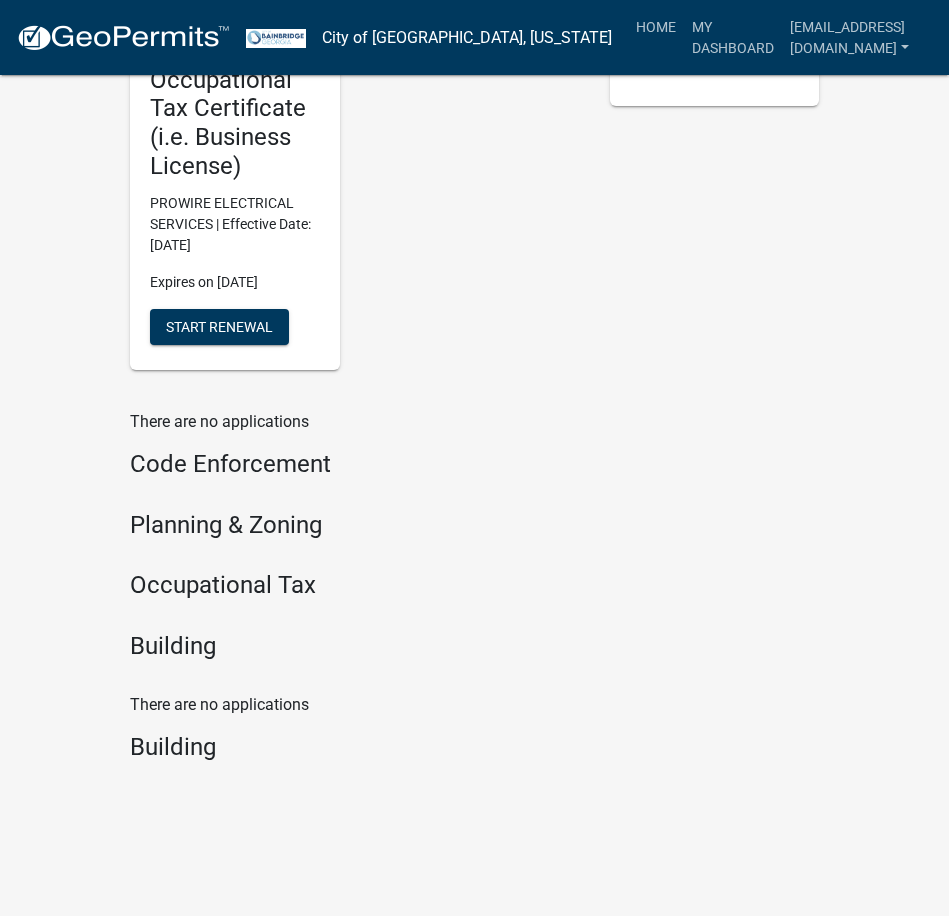 scroll, scrollTop: 552, scrollLeft: 0, axis: vertical 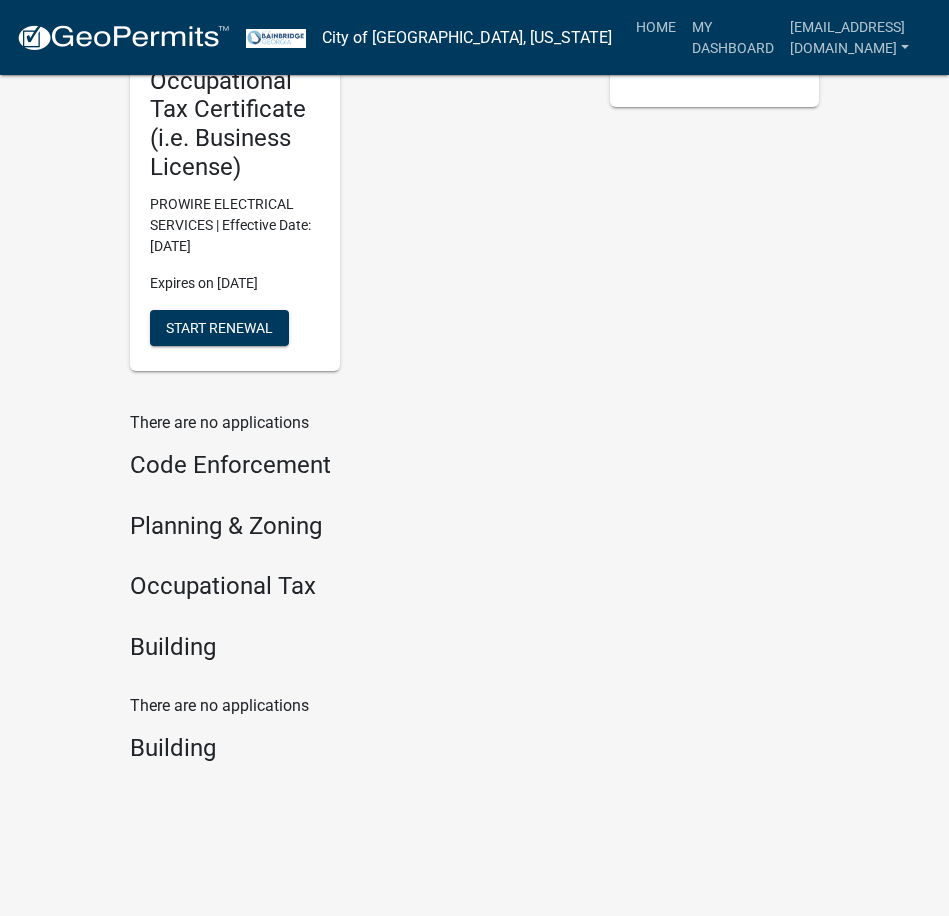 click on "Code Enforcement" at bounding box center (355, 465) 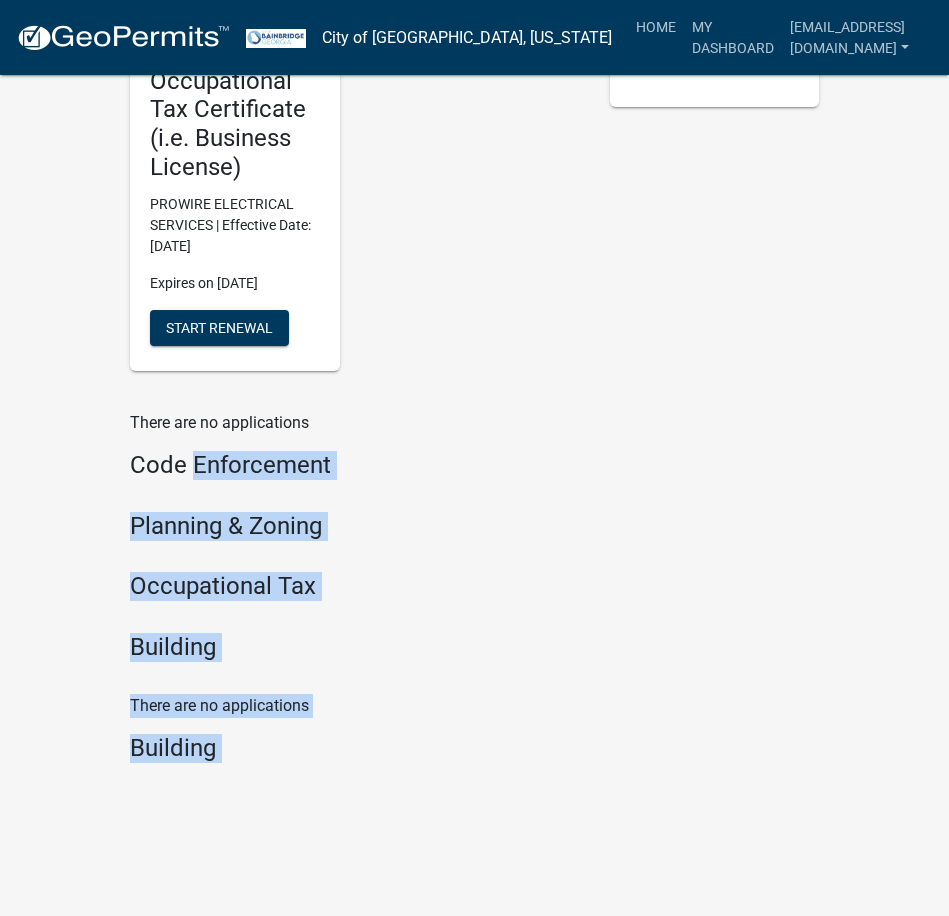 drag, startPoint x: 263, startPoint y: 469, endPoint x: 258, endPoint y: 784, distance: 315.03967 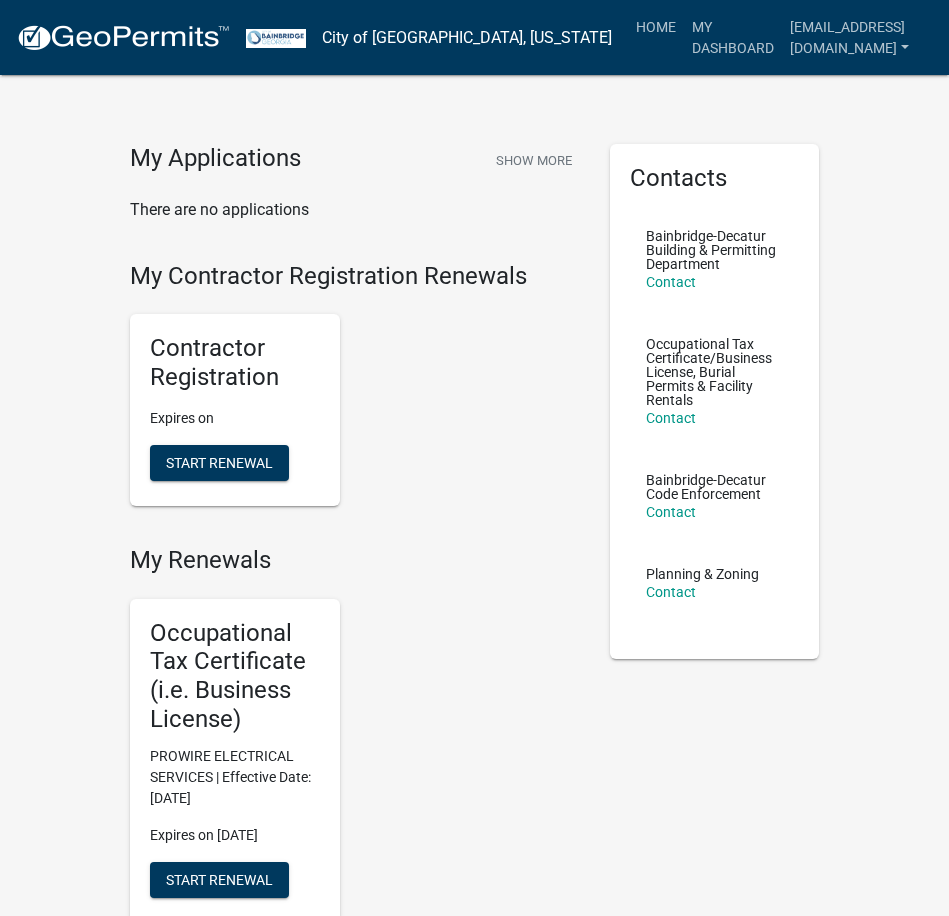 scroll, scrollTop: 0, scrollLeft: 0, axis: both 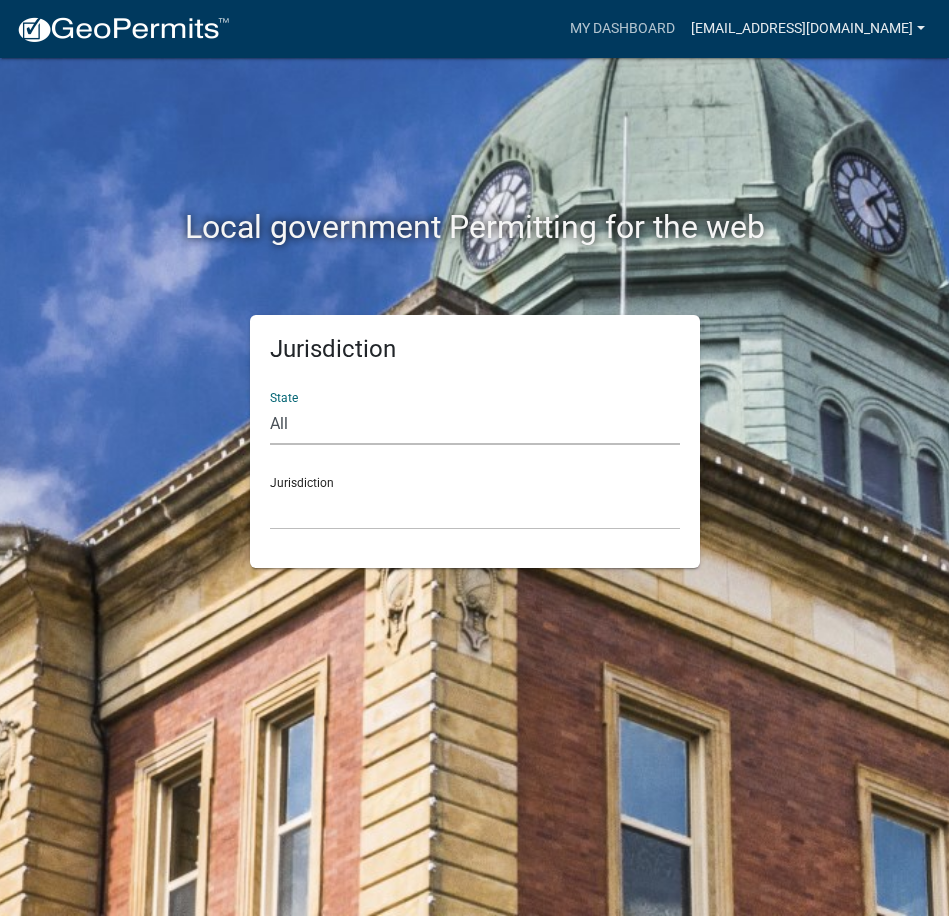 click on "[EMAIL_ADDRESS][DOMAIN_NAME]" at bounding box center (808, 29) 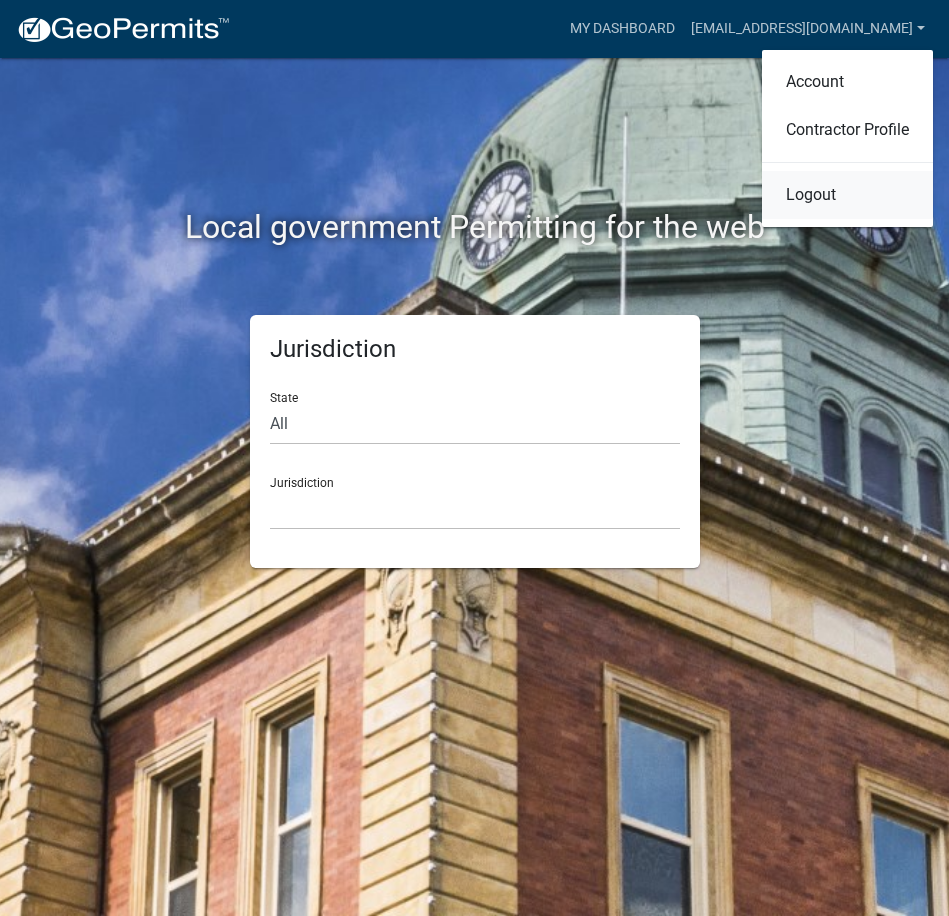 click on "Logout" at bounding box center [847, 195] 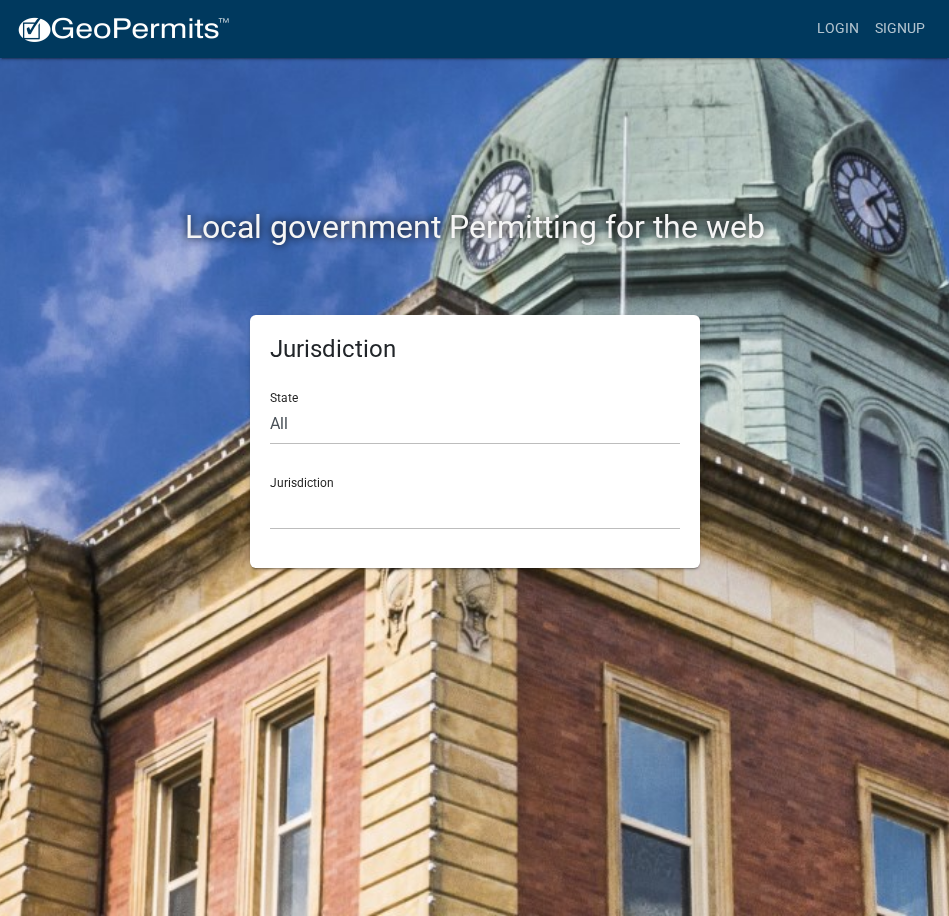 click on "State All  Colorado   Georgia   Indiana   Iowa   Kansas   Minnesota   Ohio   South Carolina   Wisconsin  Jurisdiction  Custer County, Colorado   City of Bainbridge, Georgia   Cook County, Georgia   Crawford County, Georgia   Gilmer County, Georgia   Gordon County, Georgia   Haralson County, Georgia   Jasper County, Georgia   Madison County, Georgia   Putnam County, Georgia   Talbot County, Georgia   Troup County, Georgia   City of Charlestown, Indiana   City of Jeffersonville, Indiana   City of Logansport, Indiana   Decatur County, Indiana   Grant County, Indiana   Howard County, Indiana   Huntington County, Indiana   Jasper County, Indiana   Kosciusko County, Indiana   La Porte County, Indiana   Miami County, Indiana   Montgomery County, Indiana   Morgan County, Indiana   Newton County, Indiana   Porter County, Indiana   River Ridge Development Authority, Indiana   Tippecanoe County, Indiana   Vigo County, Indiana   Wells County, Indiana   Whitley County, Indiana   Boone County, Iowa   Butler County, Iowa" 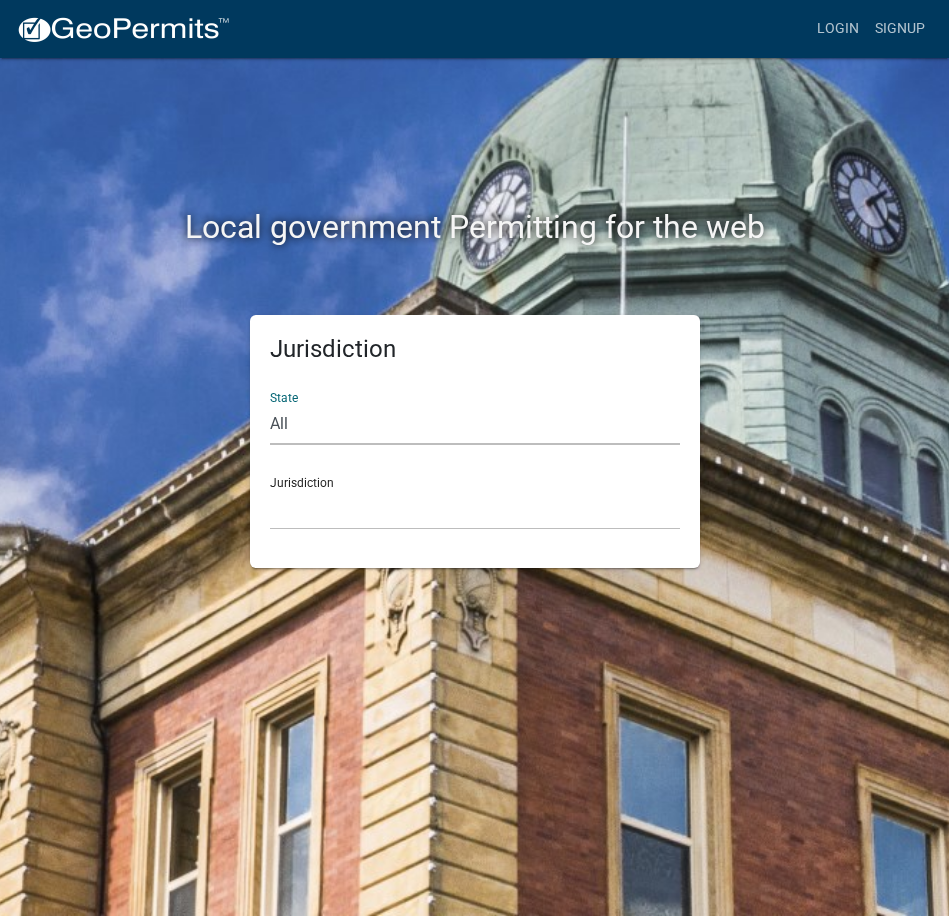 select on "[US_STATE]" 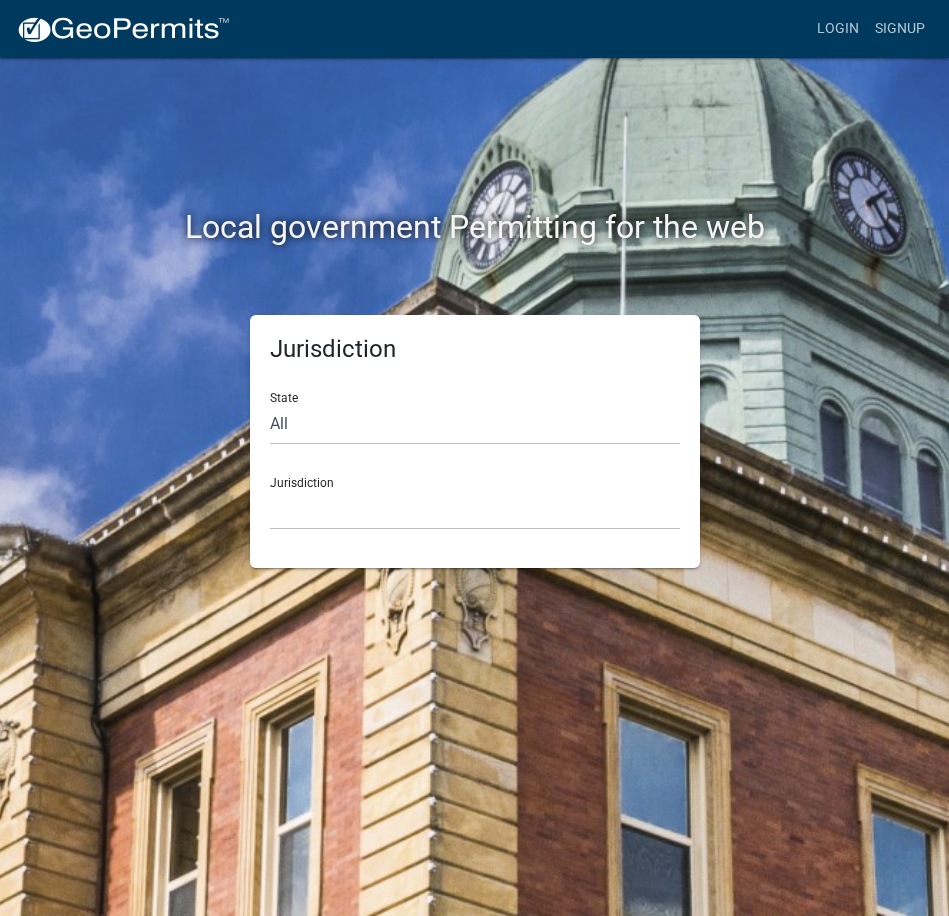 click on "Jurisdiction City of Bainbridge, Georgia Cook County, Georgia Crawford County, Georgia Gilmer County, Georgia Gordon County, Georgia Haralson County, Georgia Jasper County, Georgia Madison County, Georgia Putnam County, Georgia Talbot County, Georgia Troup County, Georgia" 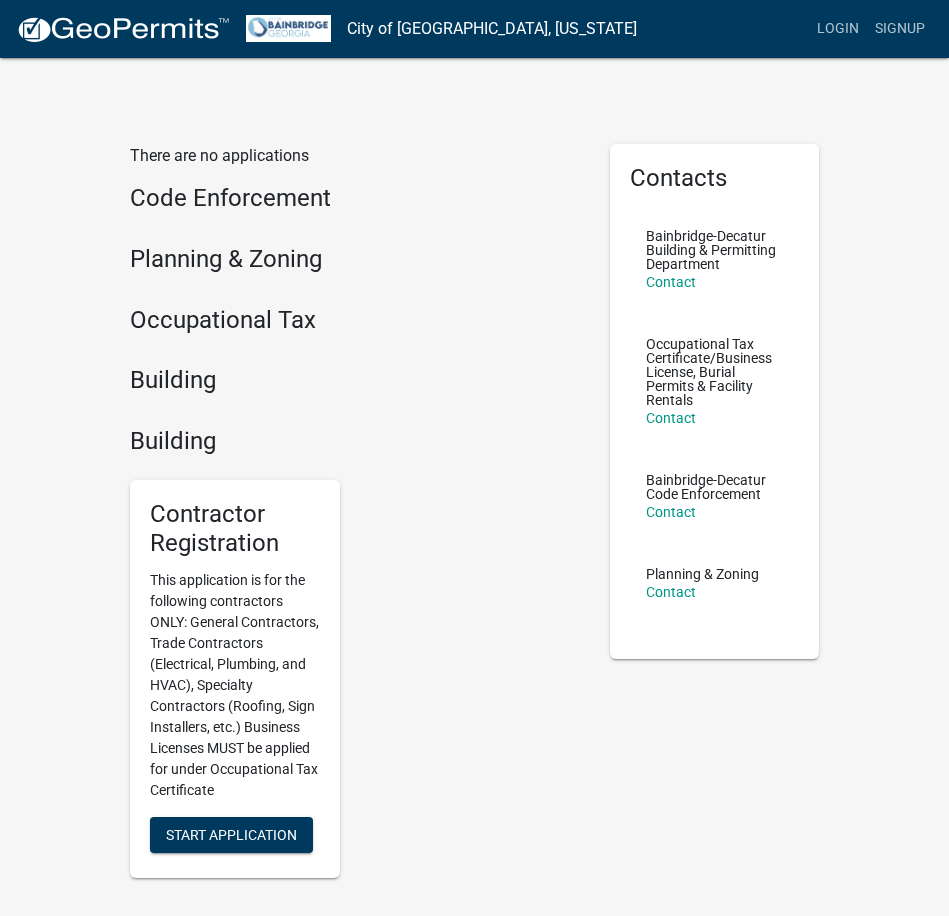 scroll, scrollTop: 0, scrollLeft: 0, axis: both 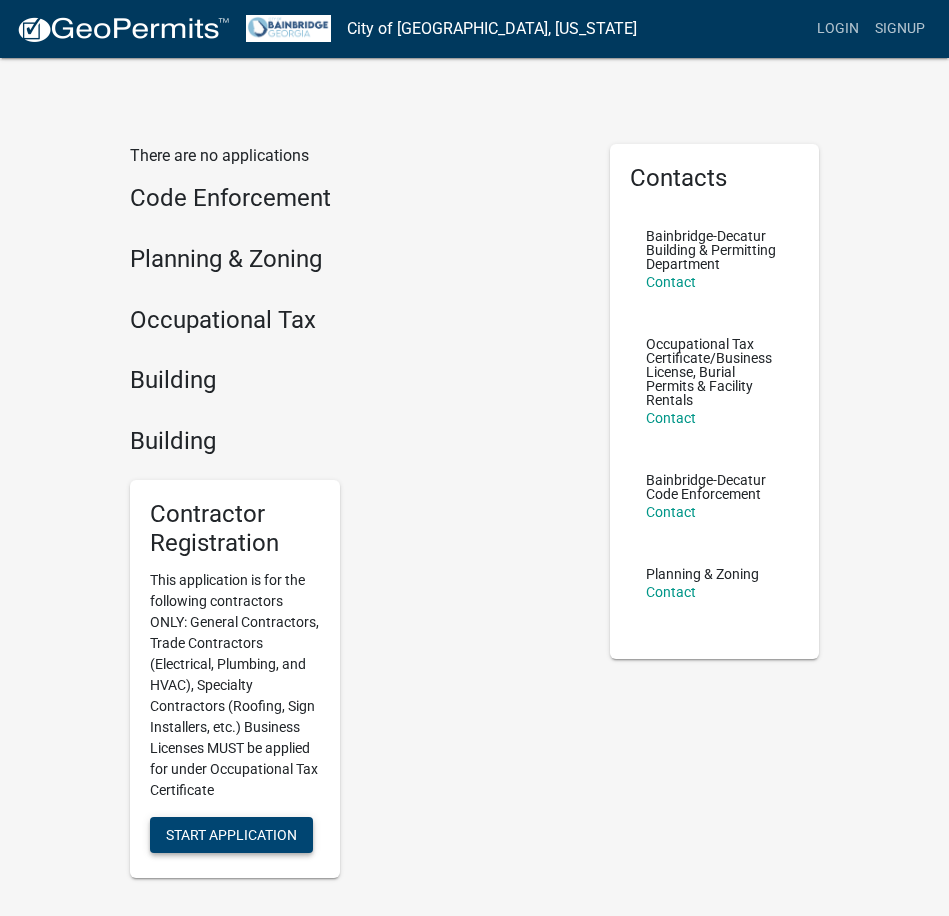 click on "Start Application" at bounding box center (231, 834) 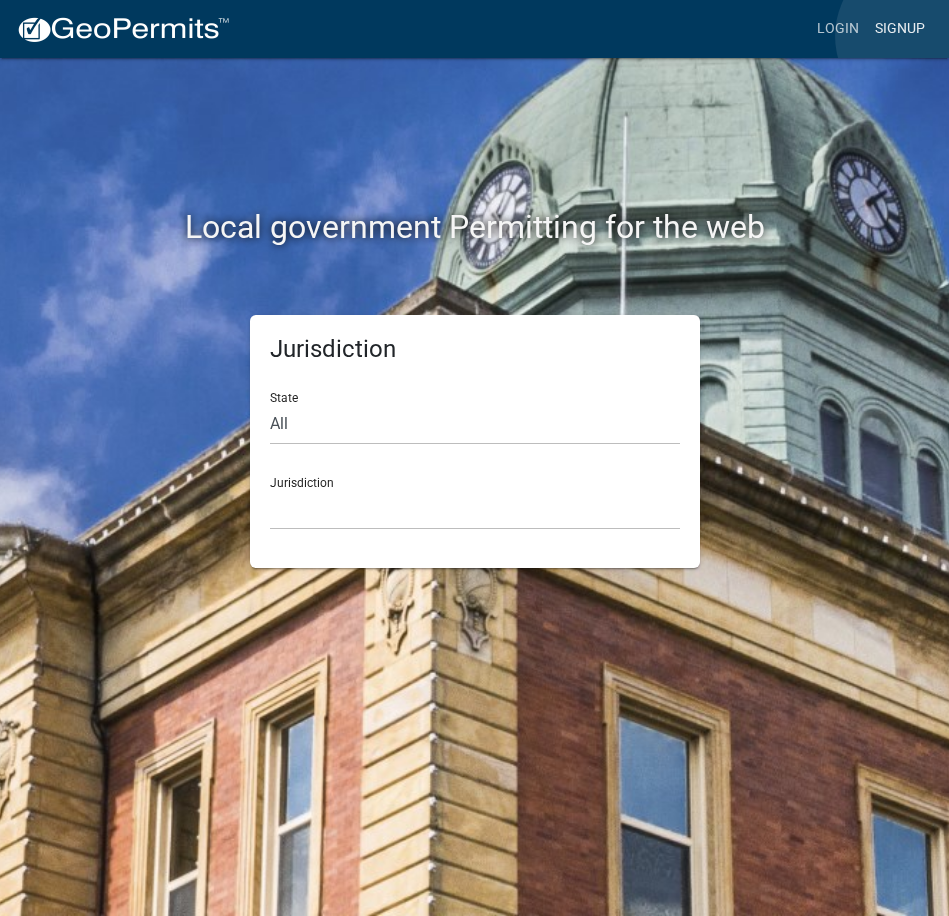 click on "Signup" at bounding box center [900, 29] 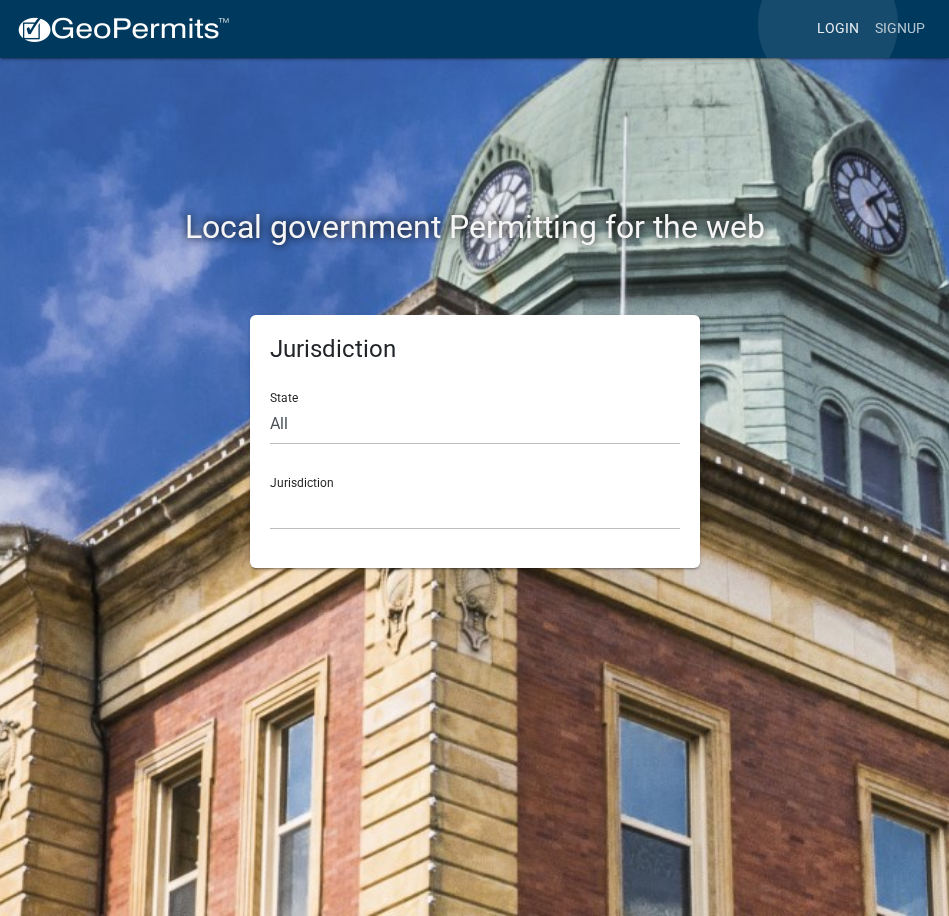 click on "Login" at bounding box center [838, 29] 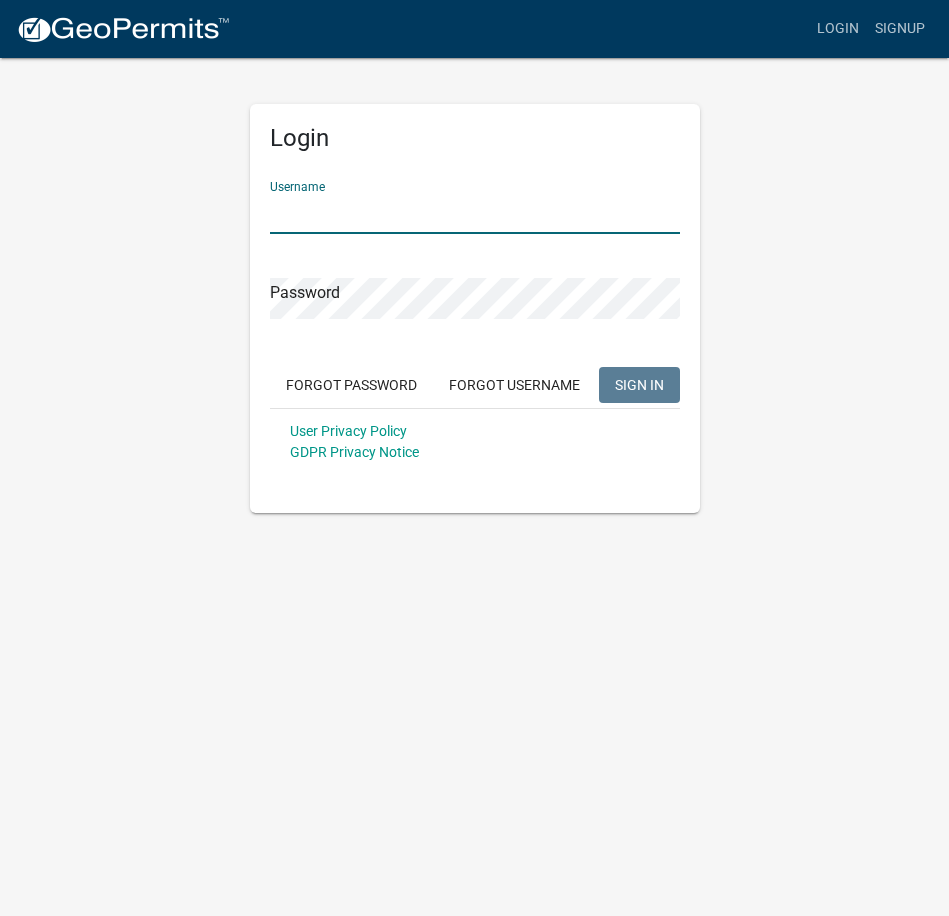 type on "[EMAIL_ADDRESS][DOMAIN_NAME]" 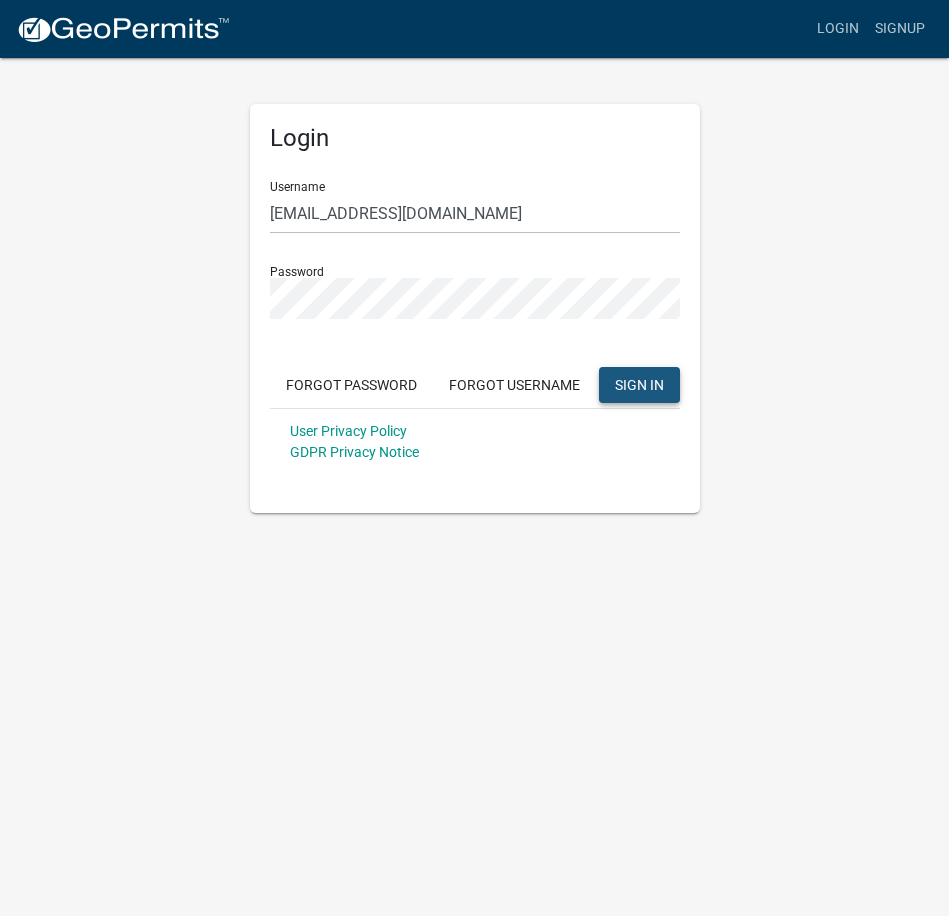 click on "SIGN IN" 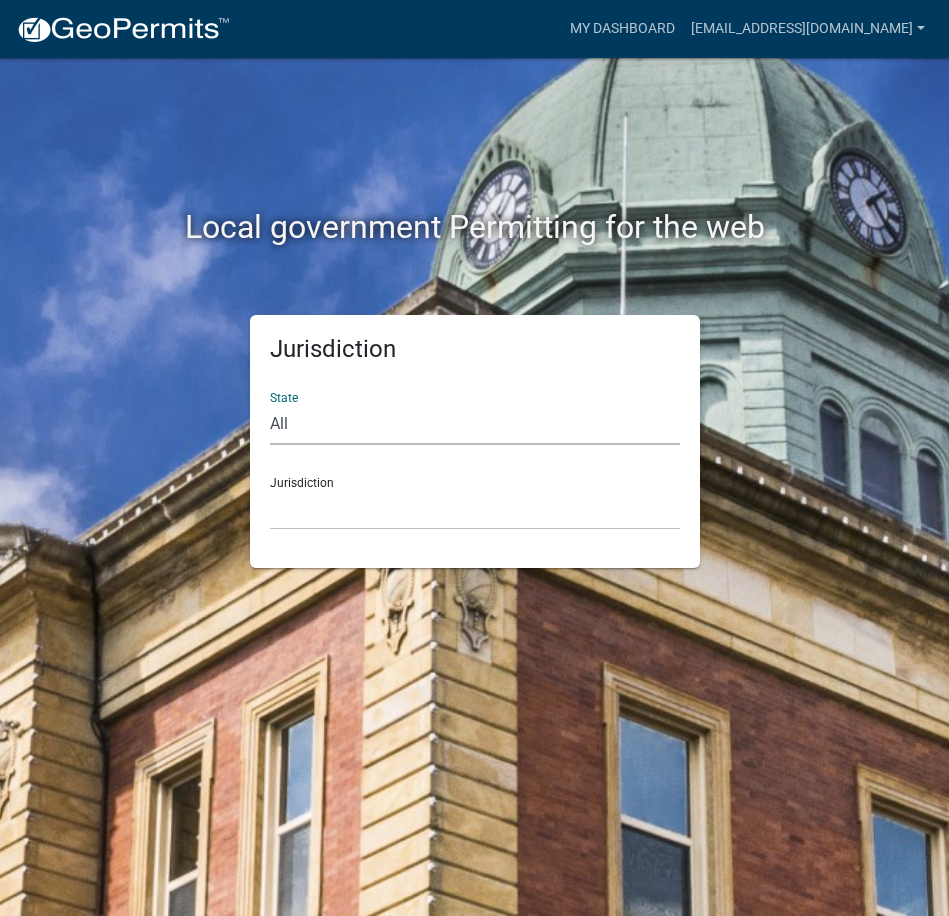 select on "[US_STATE]" 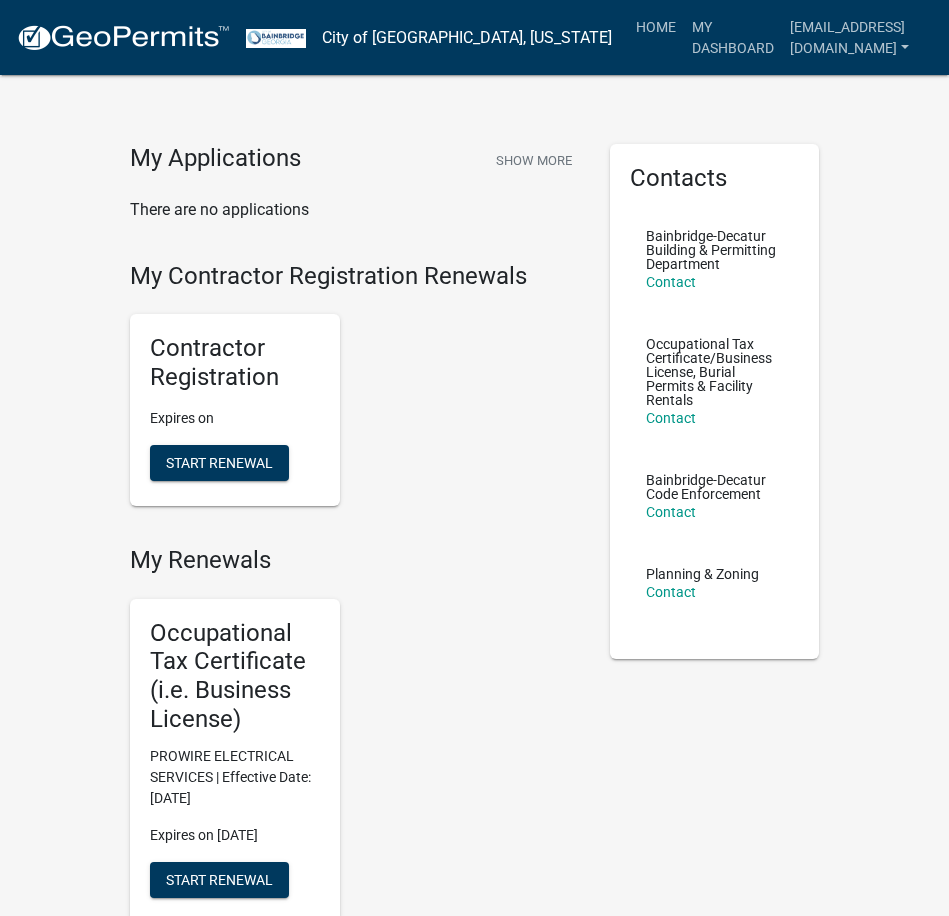scroll, scrollTop: 0, scrollLeft: 0, axis: both 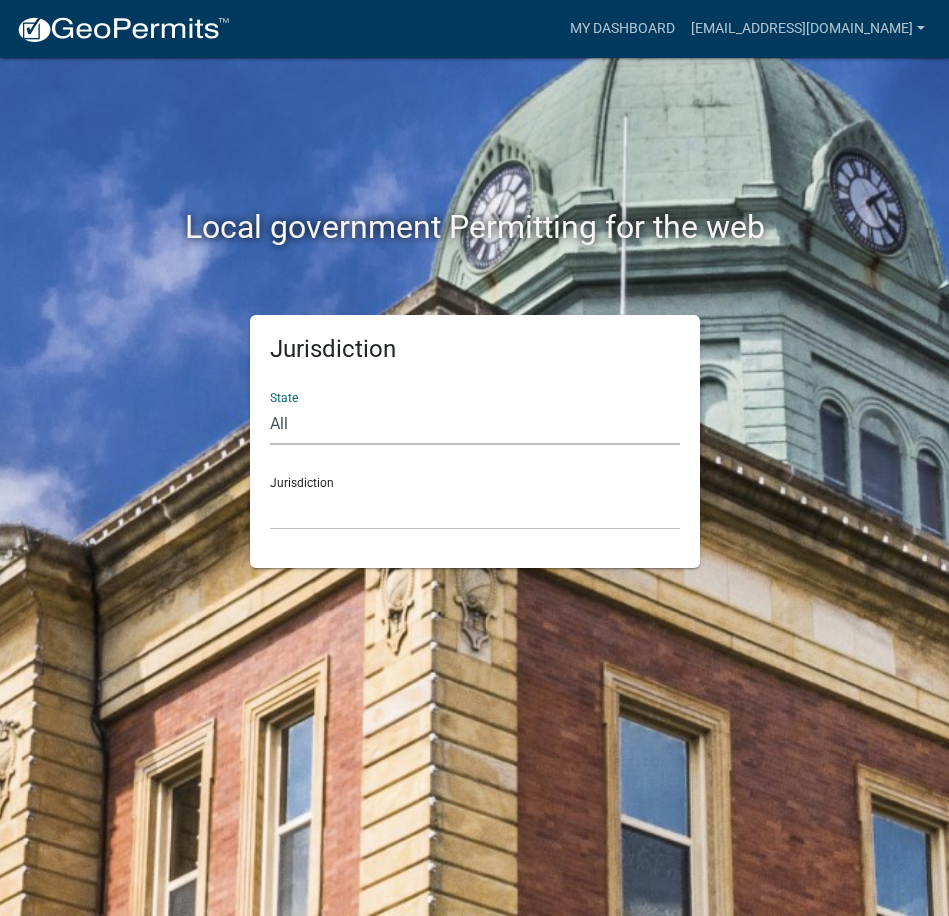 select on "[US_STATE]" 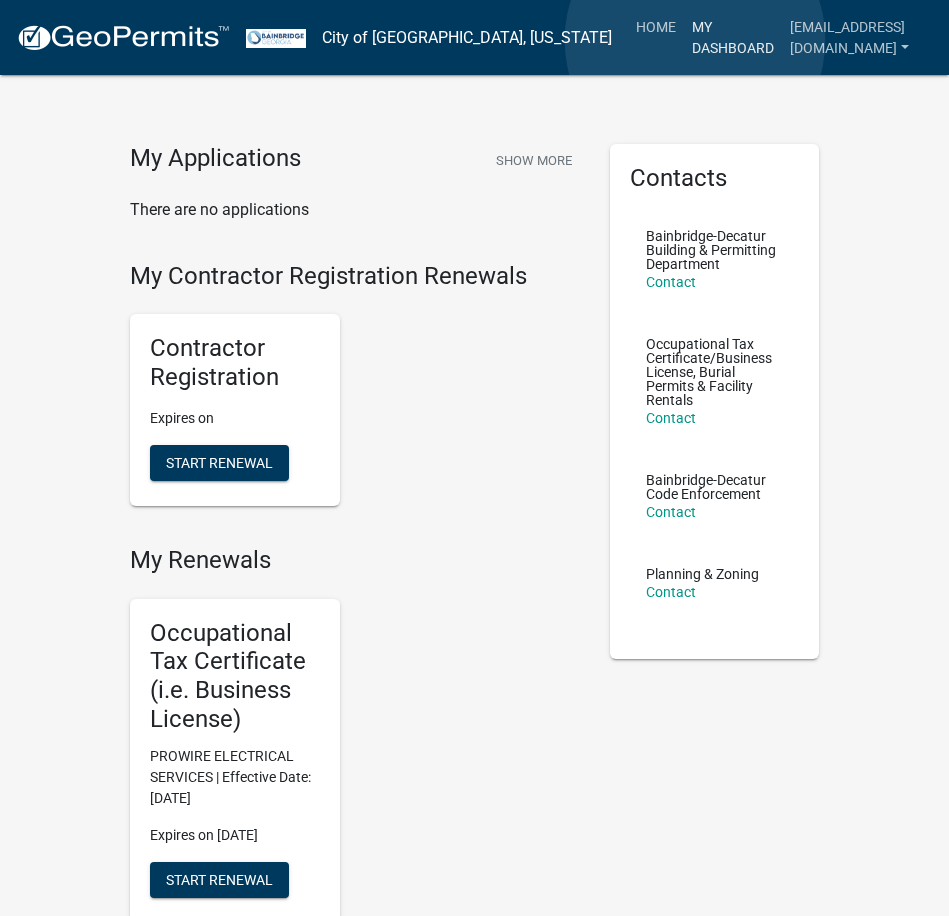 click on "My Dashboard" at bounding box center [733, 37] 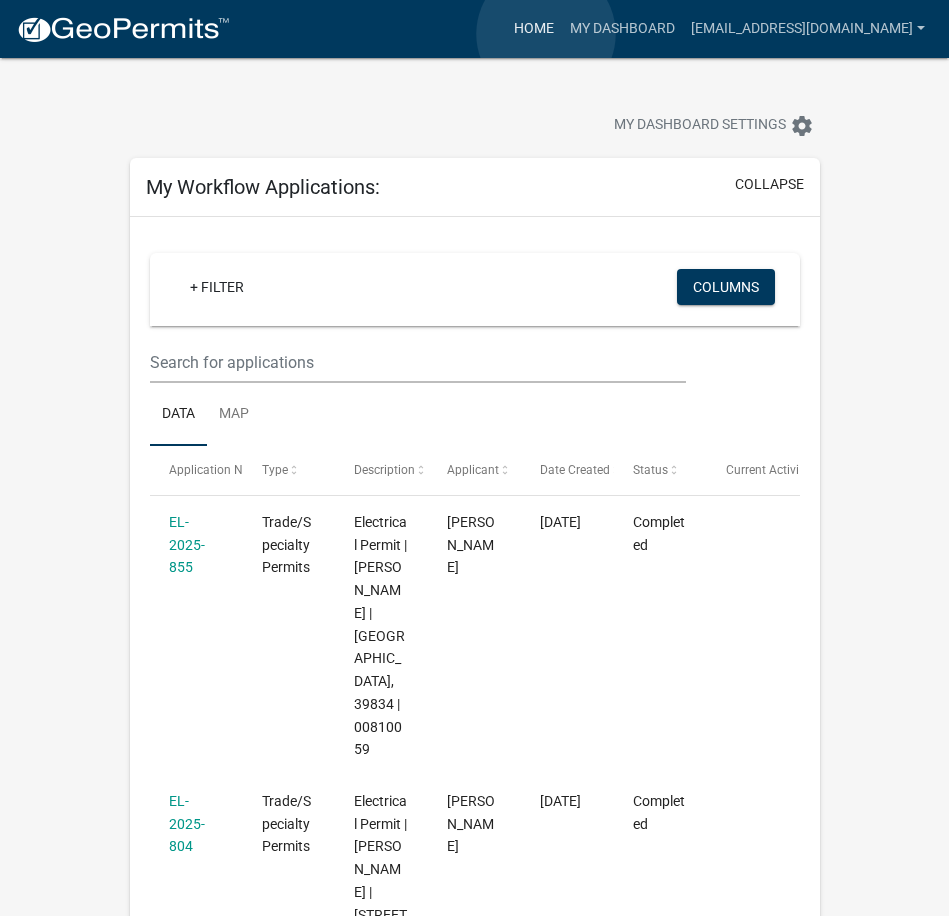 click on "Home" at bounding box center (534, 29) 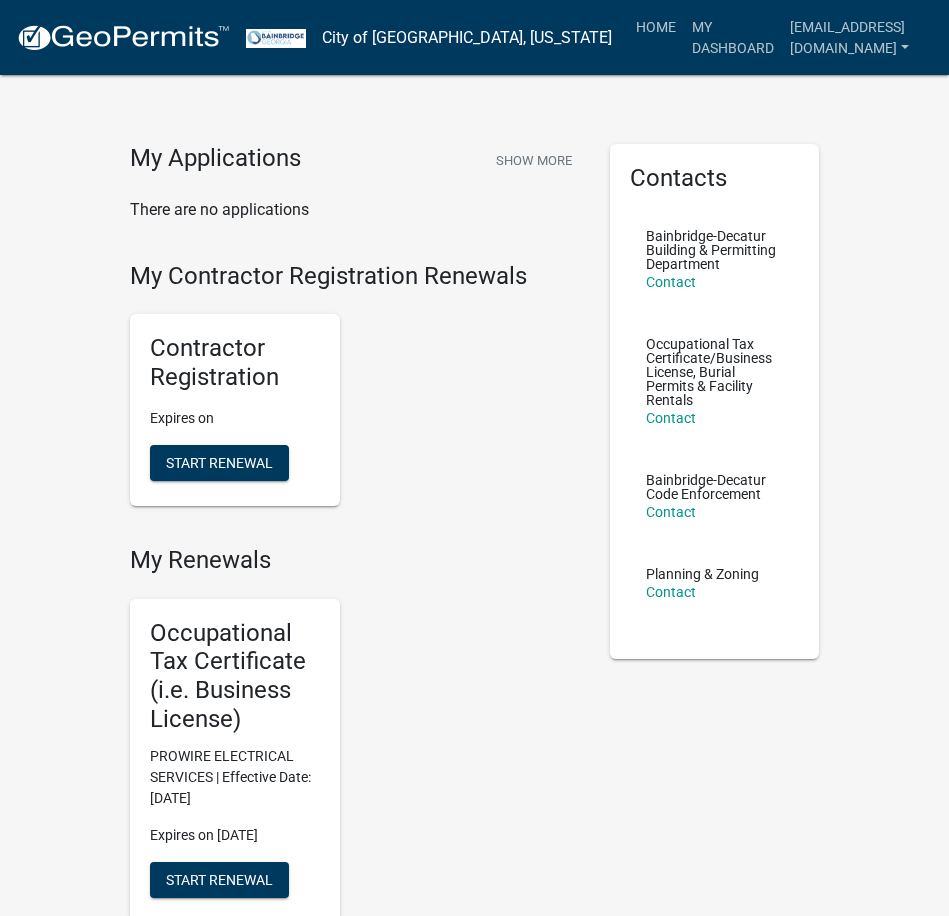 scroll, scrollTop: 0, scrollLeft: 0, axis: both 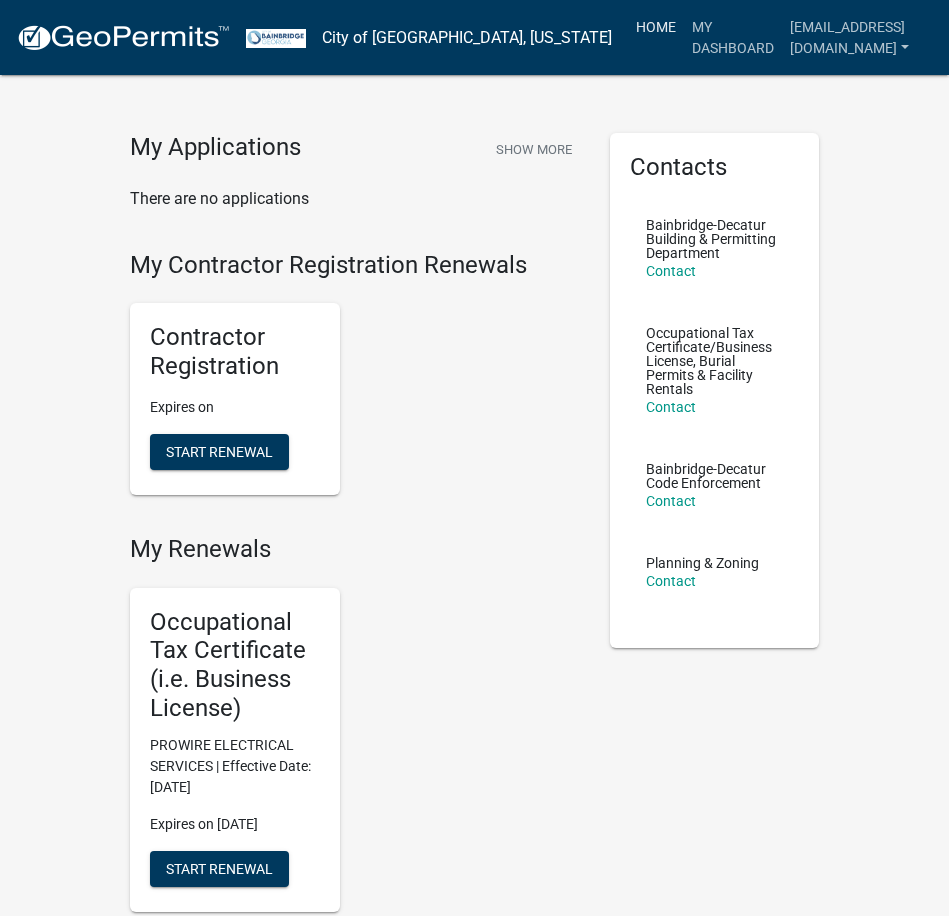 click on "Home" at bounding box center (656, 27) 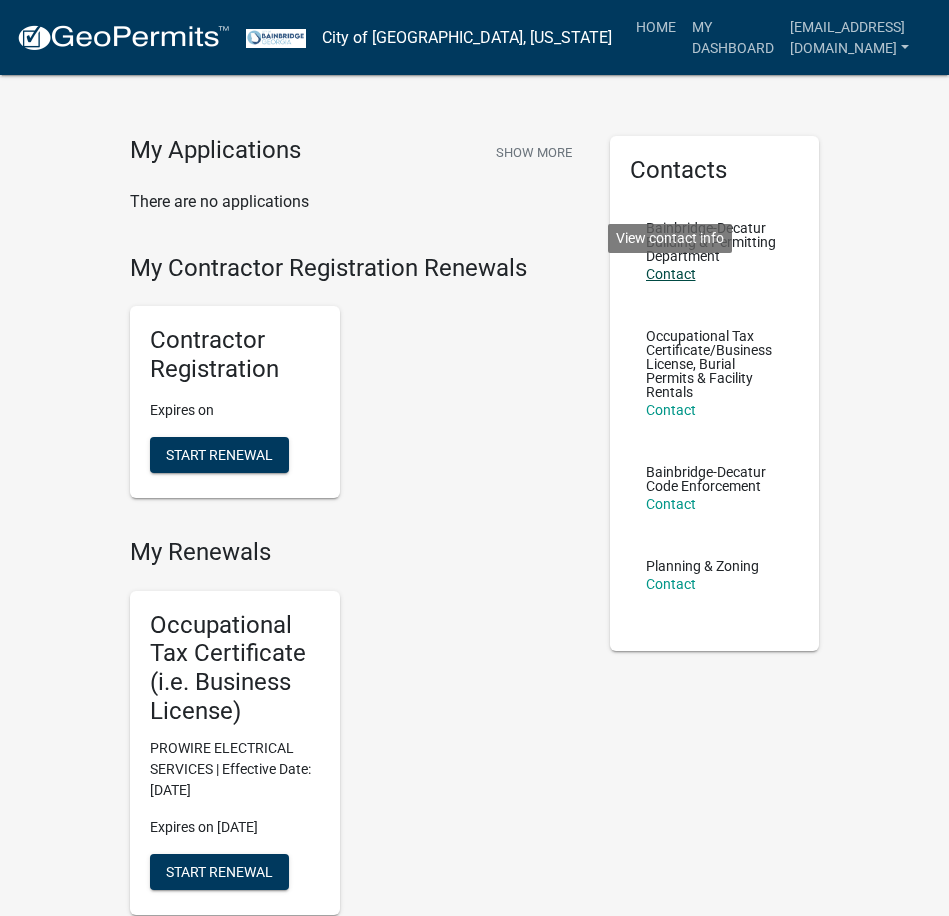 click on "Contact" 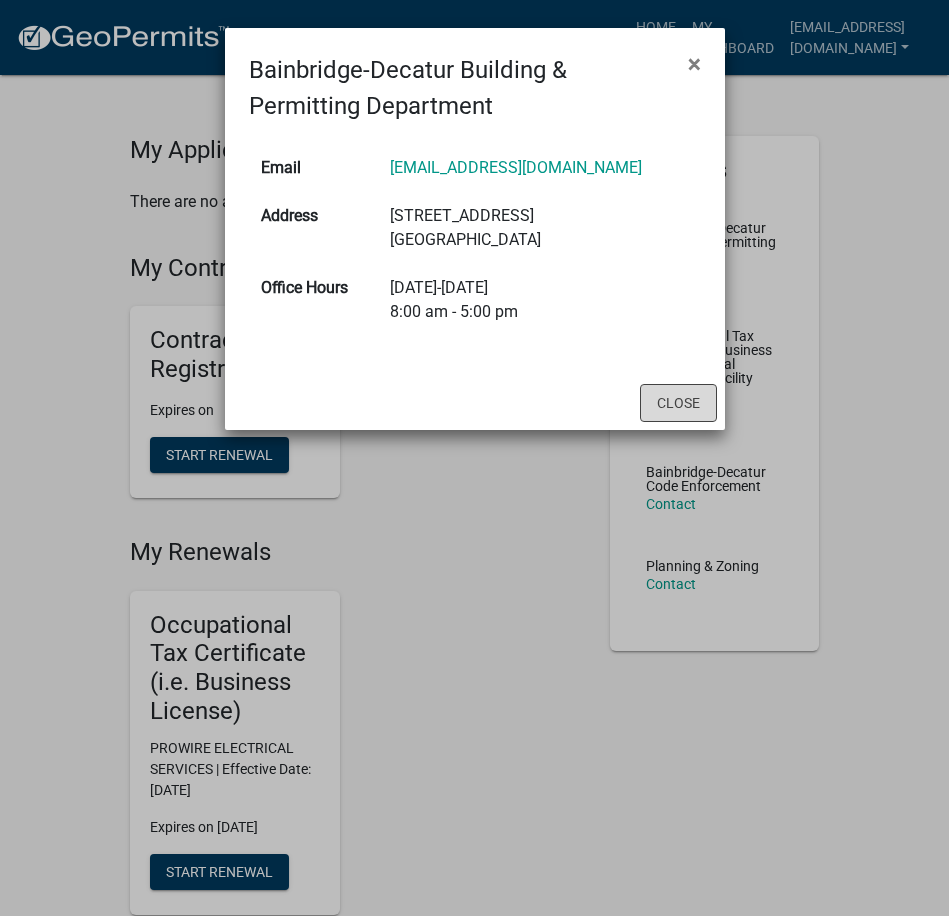 click on "Close" 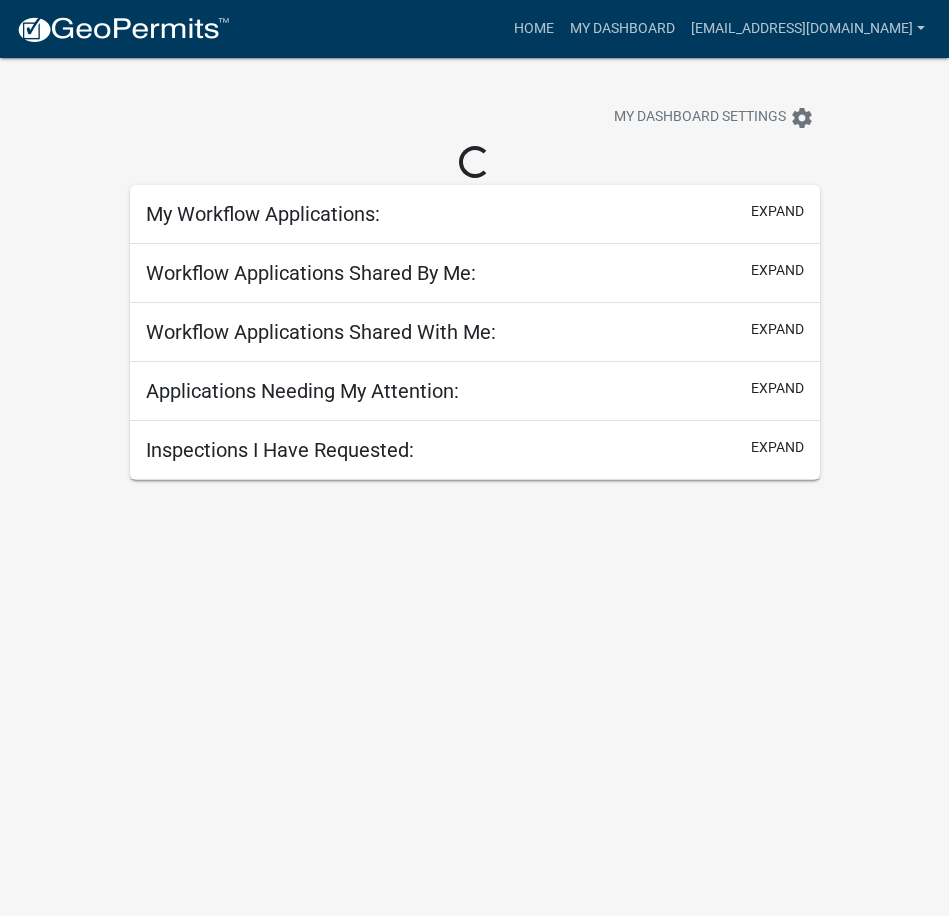 scroll, scrollTop: 0, scrollLeft: 0, axis: both 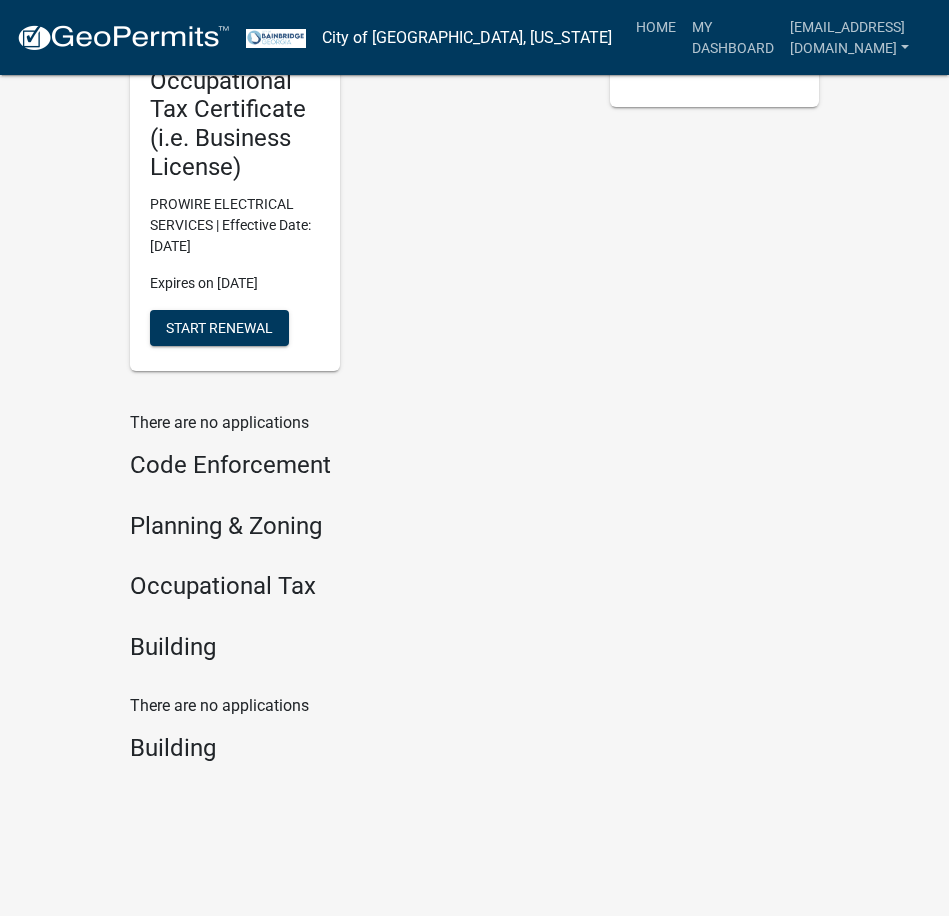 click on "Building" at bounding box center (355, 647) 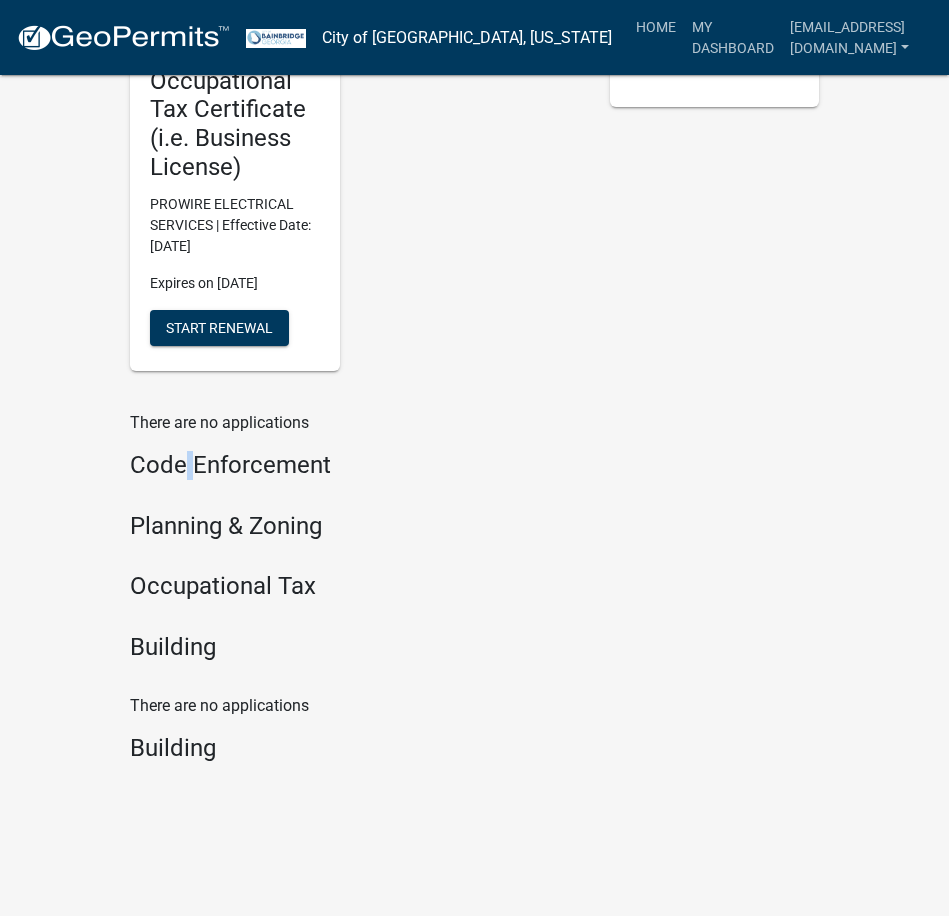 click on "Code Enforcement" at bounding box center (355, 465) 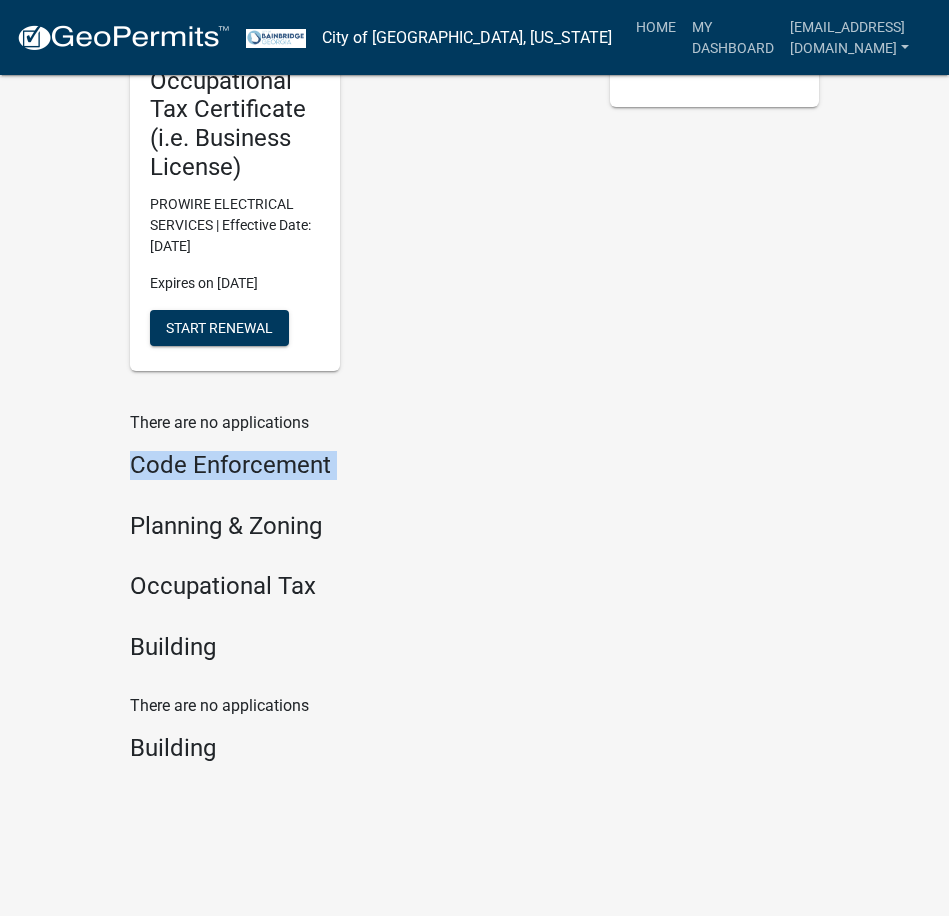 click on "Code Enforcement" at bounding box center [355, 465] 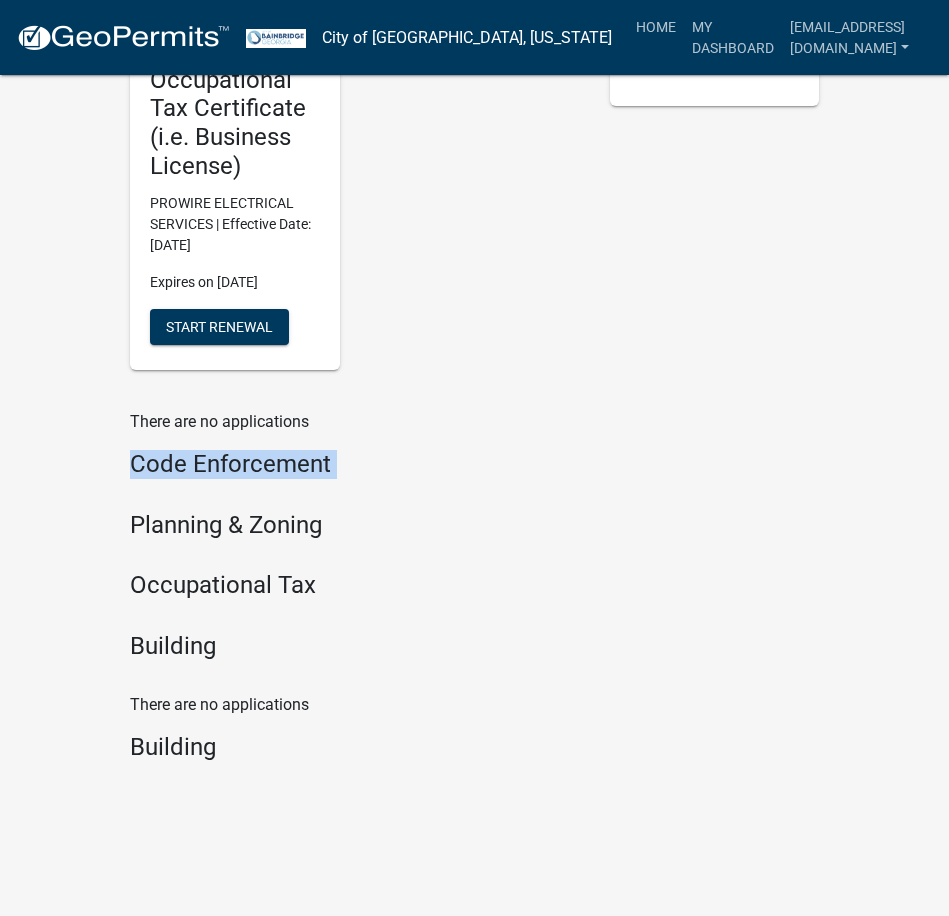 scroll, scrollTop: 552, scrollLeft: 0, axis: vertical 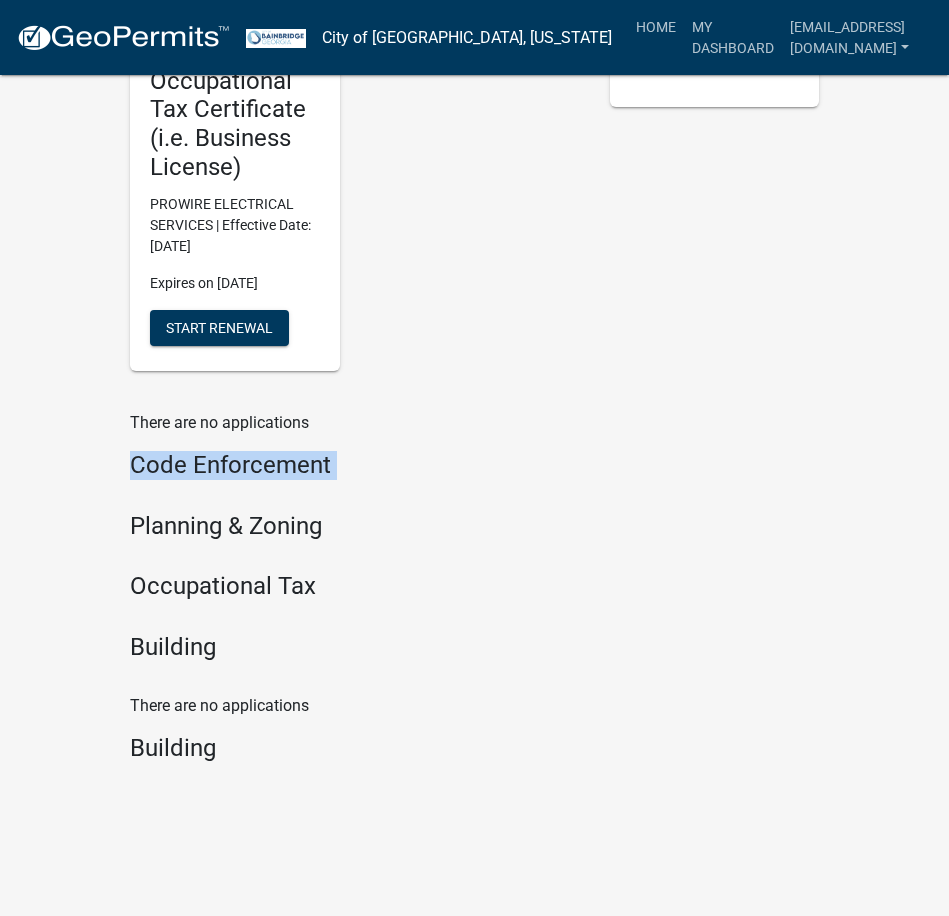 click on "Code Enforcement" at bounding box center (355, 465) 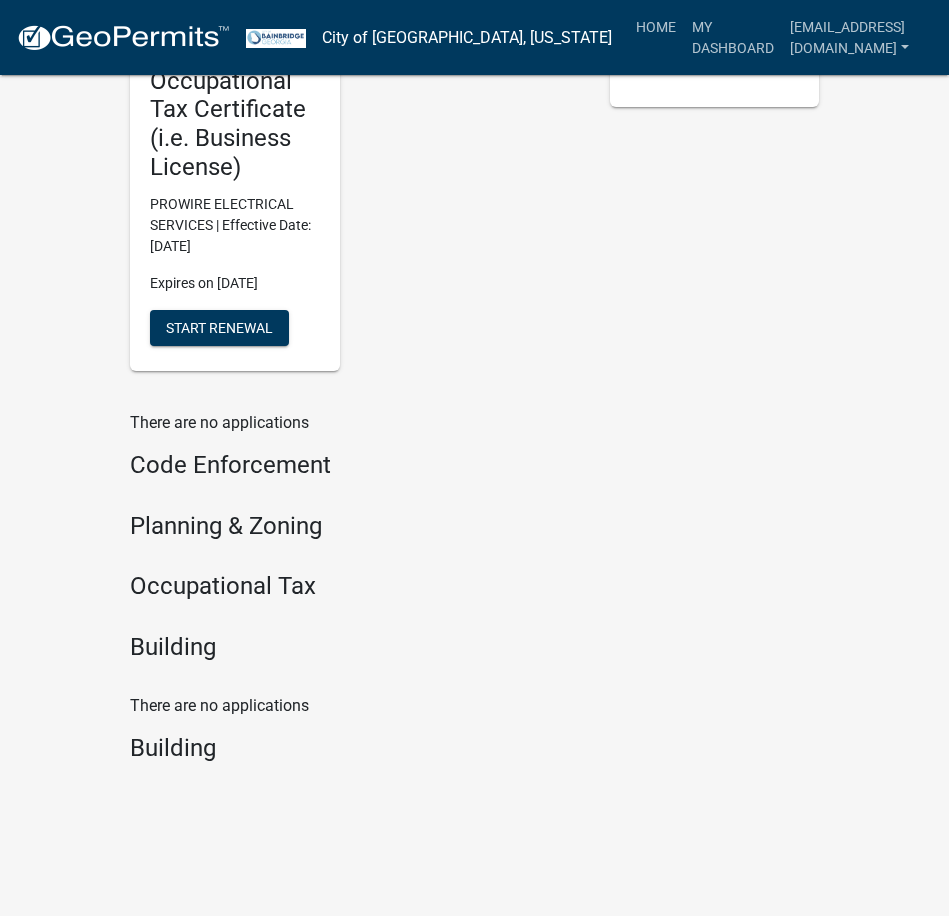 click on "There are no applications  Code Enforcement Planning & Zoning Occupational Tax Building" 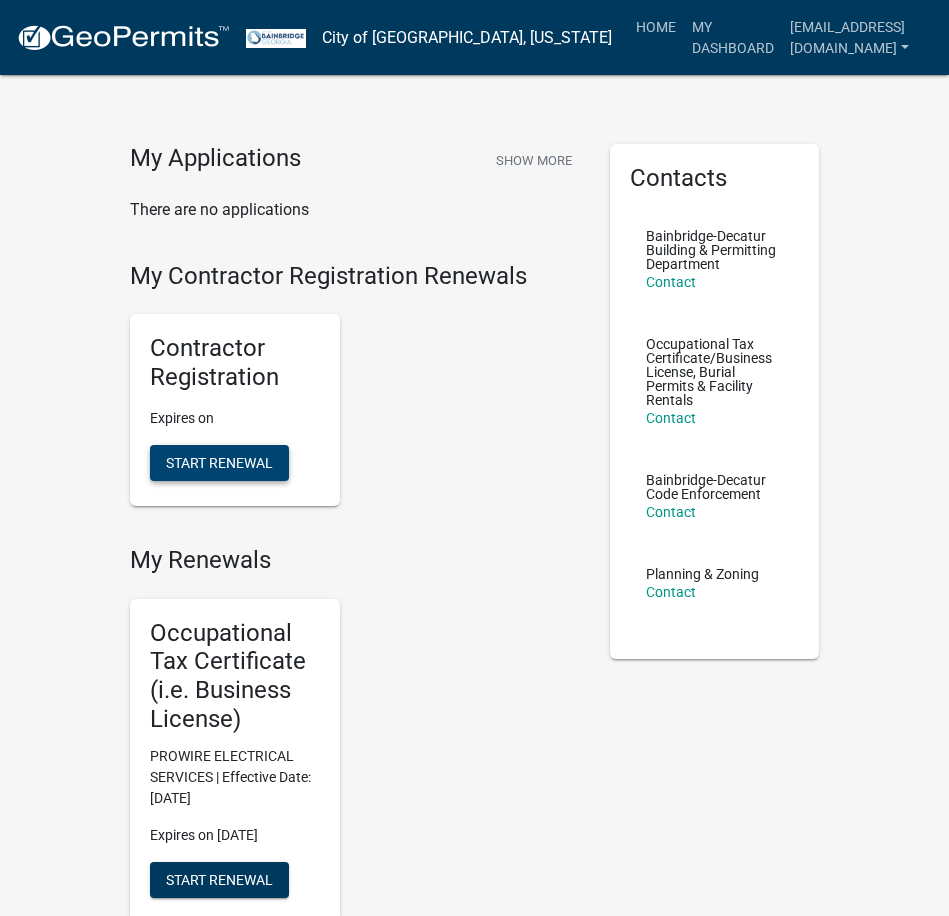 scroll, scrollTop: 0, scrollLeft: 0, axis: both 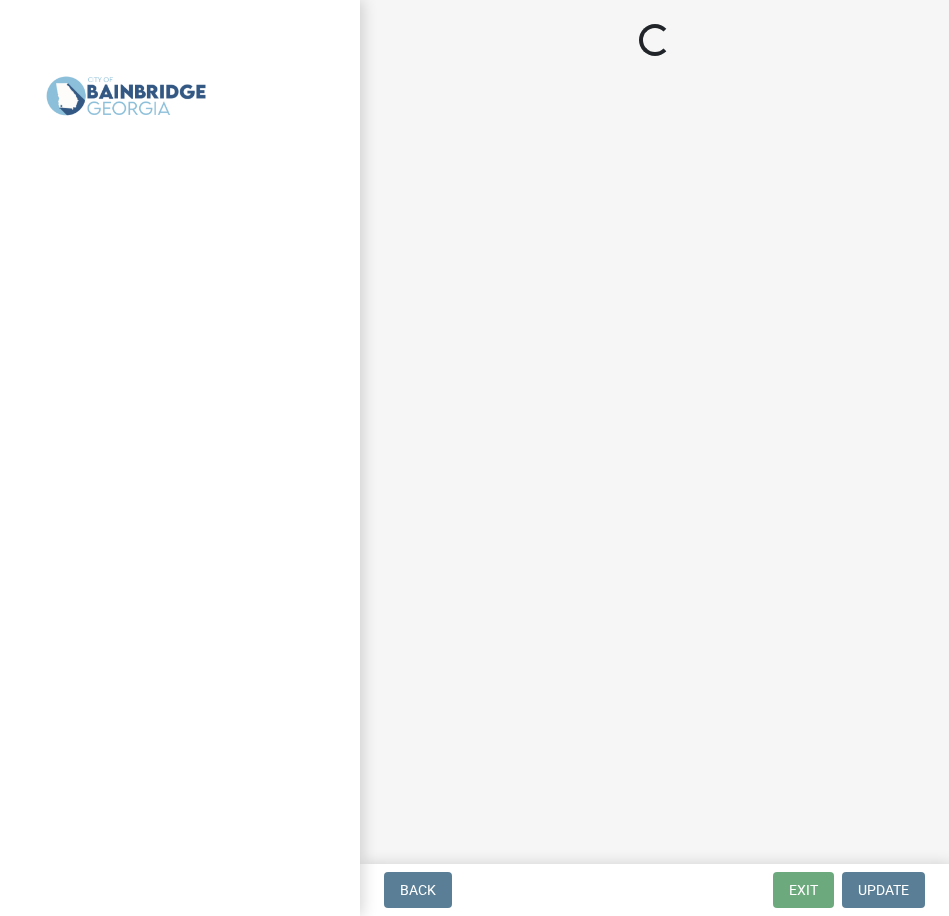 select on "GA" 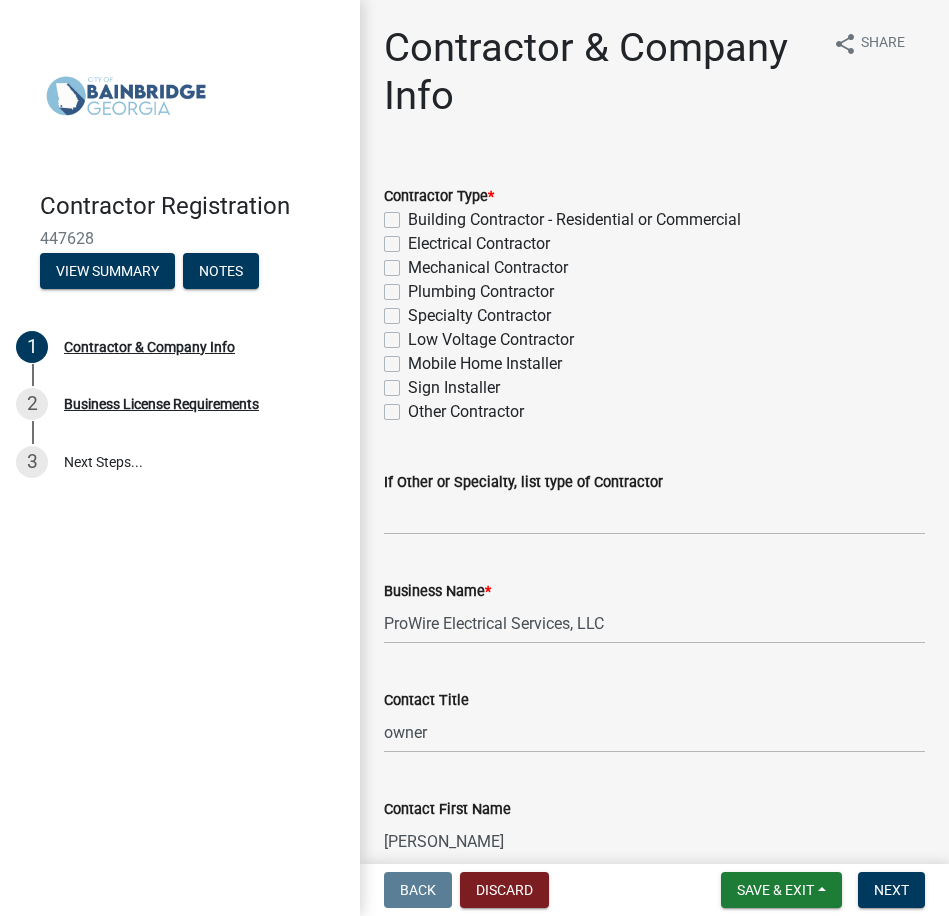 scroll, scrollTop: 0, scrollLeft: 0, axis: both 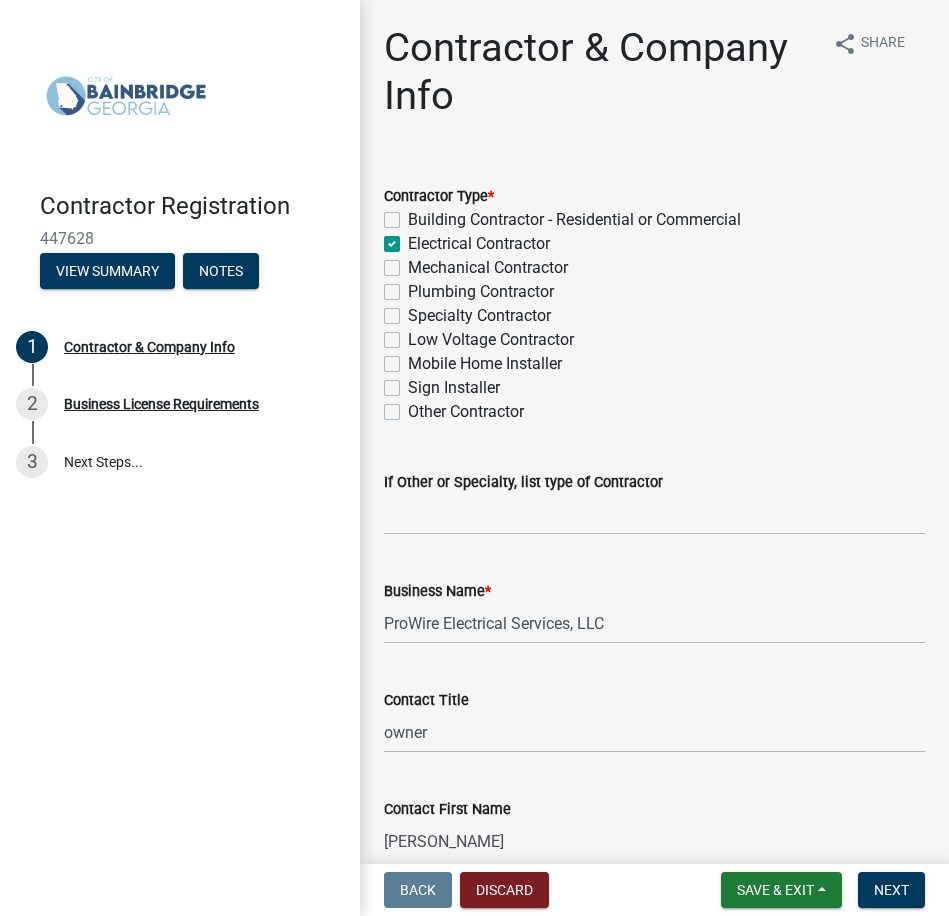checkbox on "false" 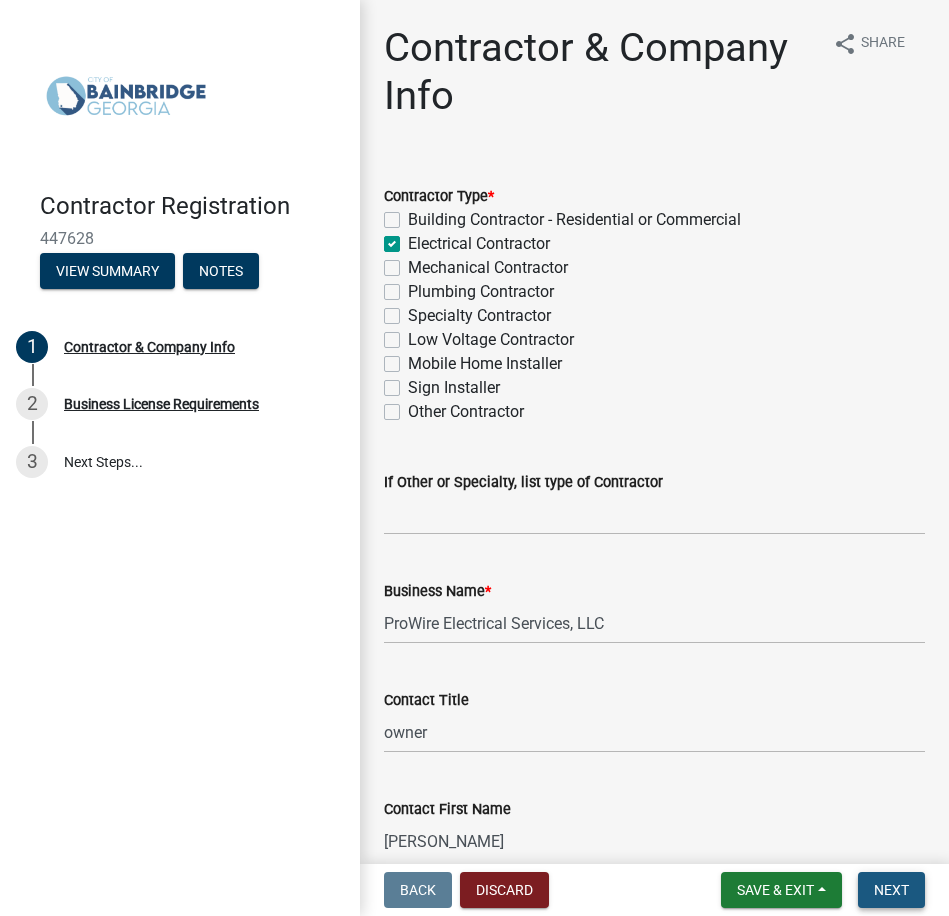 click on "Next" at bounding box center (891, 890) 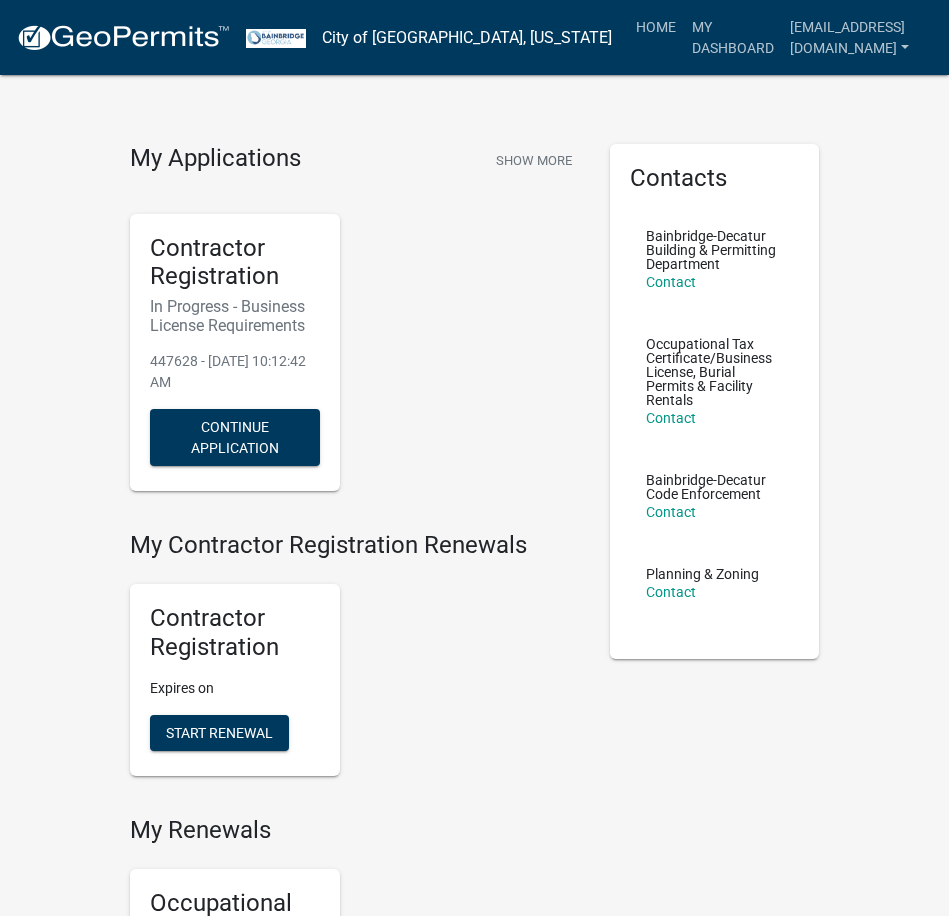 scroll, scrollTop: 0, scrollLeft: 0, axis: both 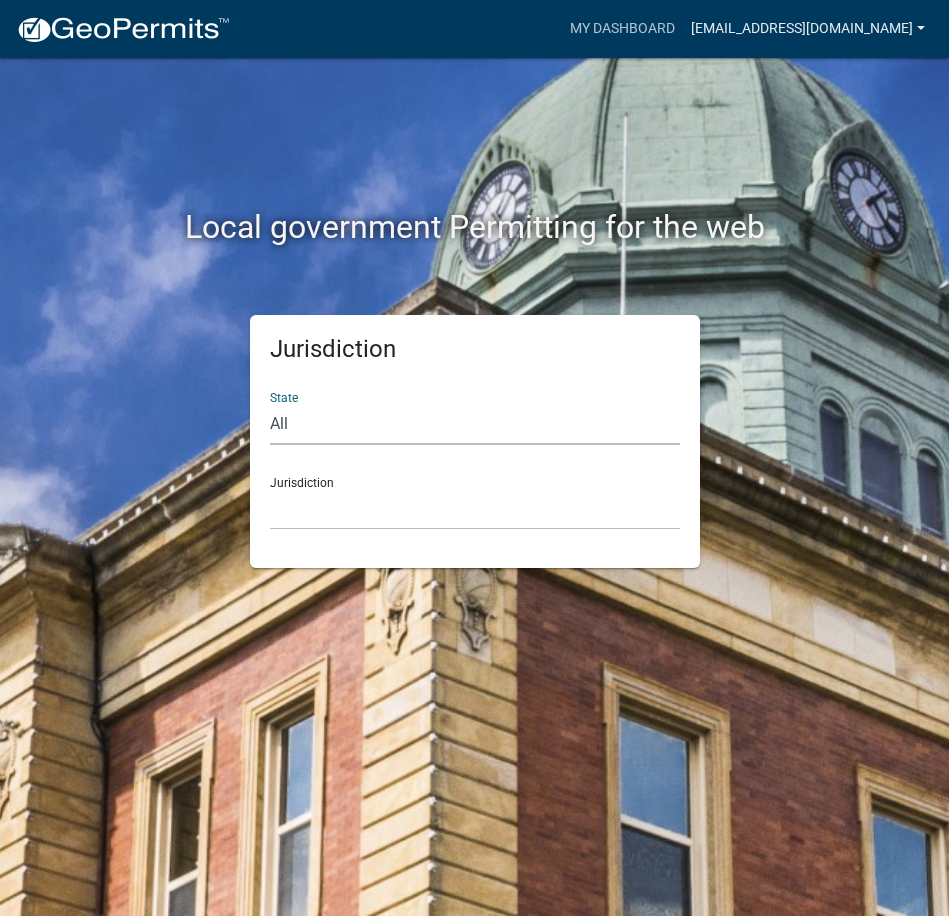click on "[EMAIL_ADDRESS][DOMAIN_NAME]" at bounding box center (808, 29) 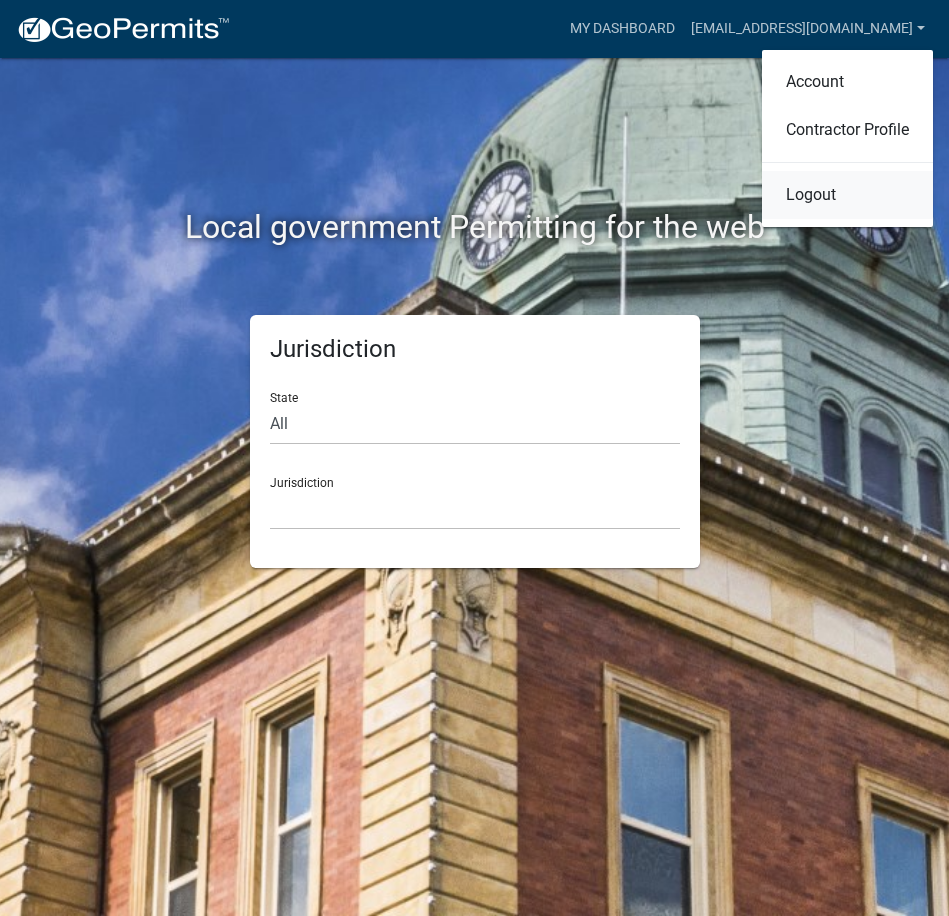 click on "Logout" at bounding box center (847, 195) 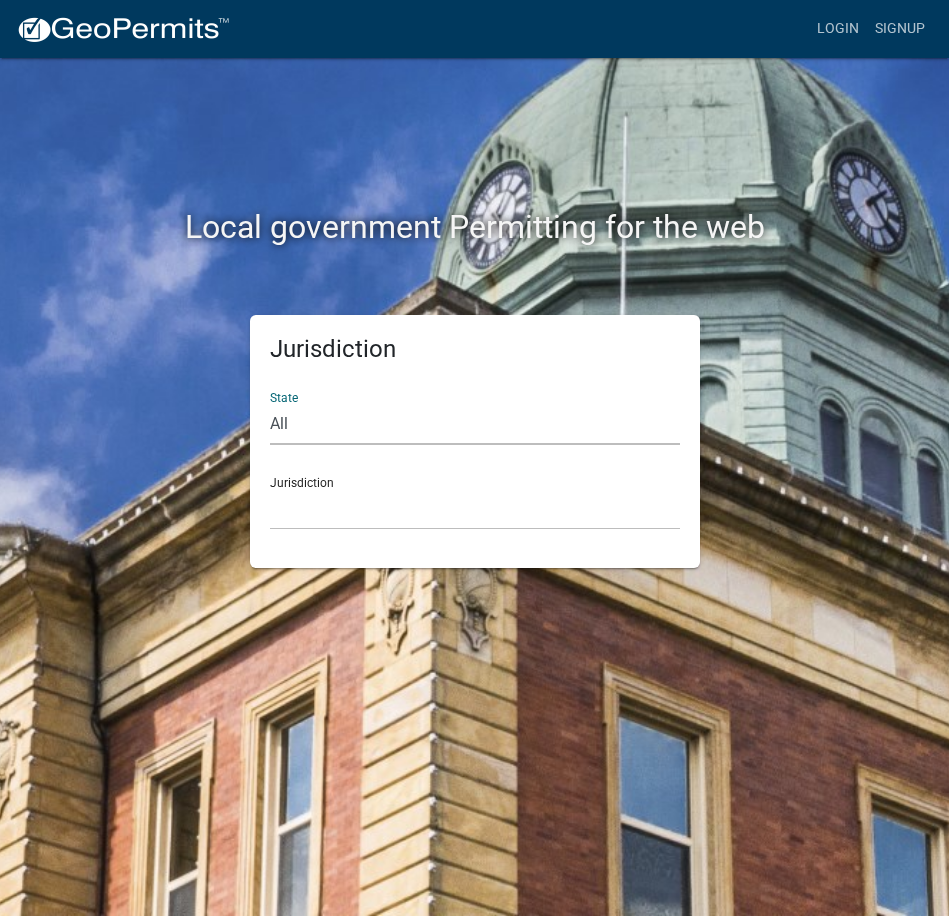 select on "[US_STATE]" 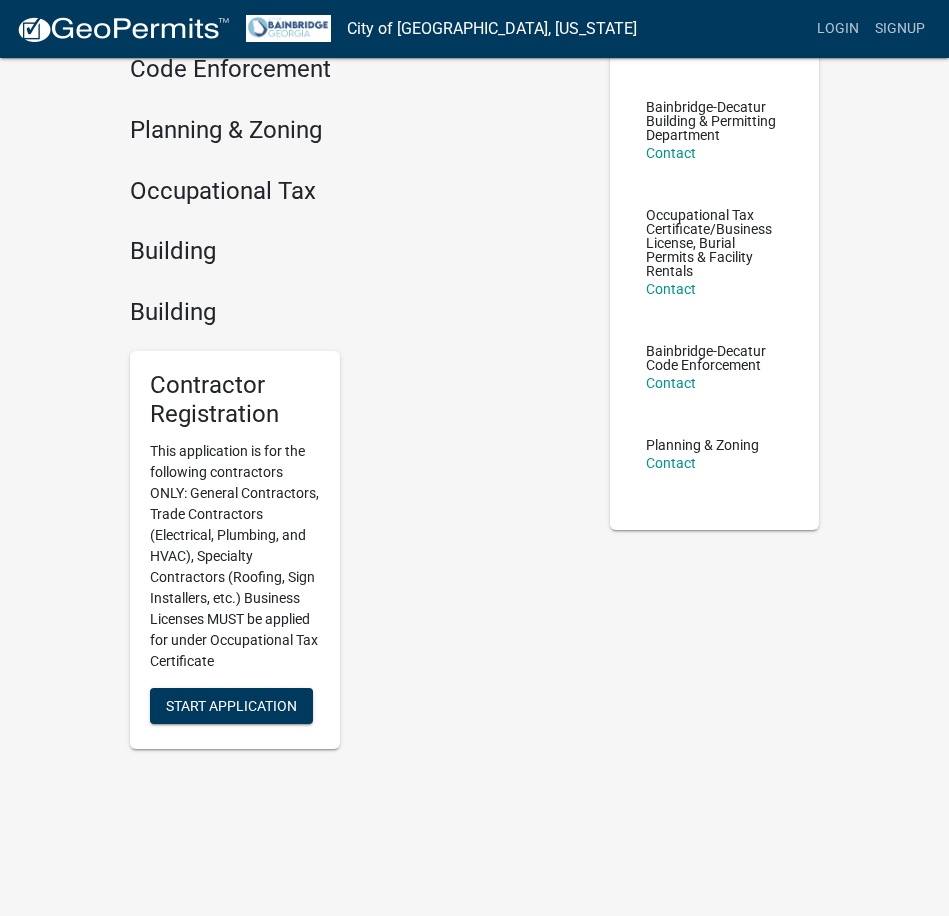 scroll, scrollTop: 128, scrollLeft: 0, axis: vertical 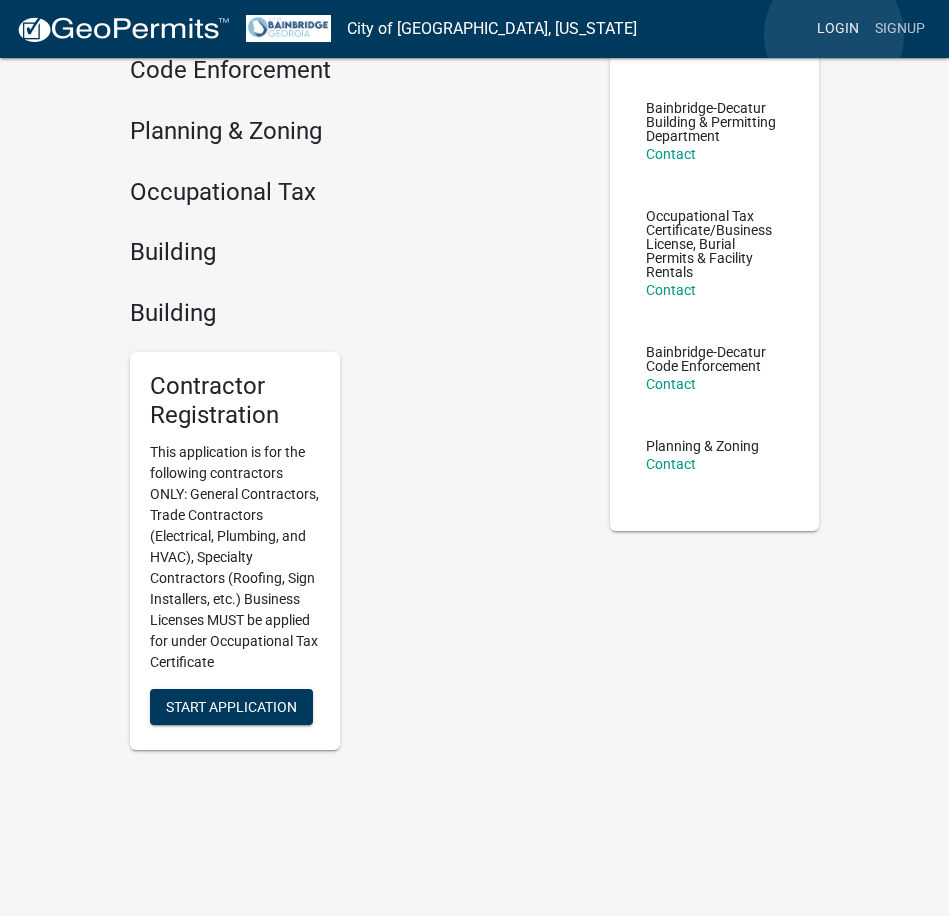 click on "Login" at bounding box center (838, 29) 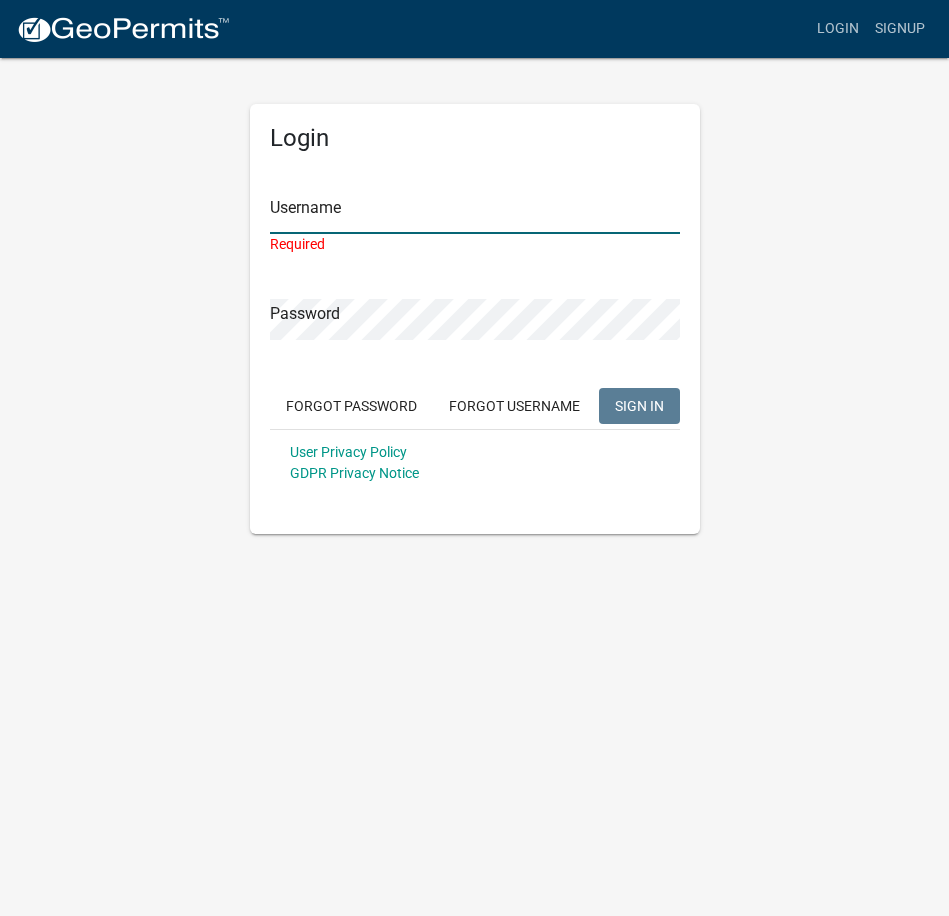 type on "[EMAIL_ADDRESS][DOMAIN_NAME]" 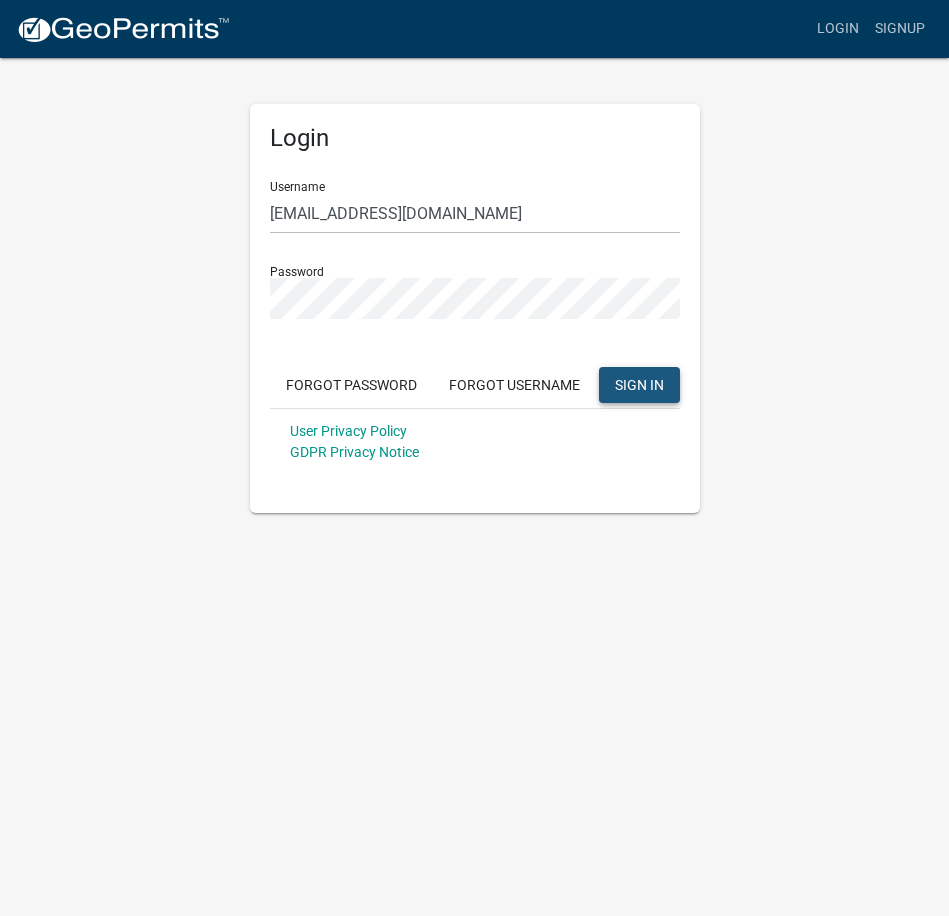 click on "SIGN IN" 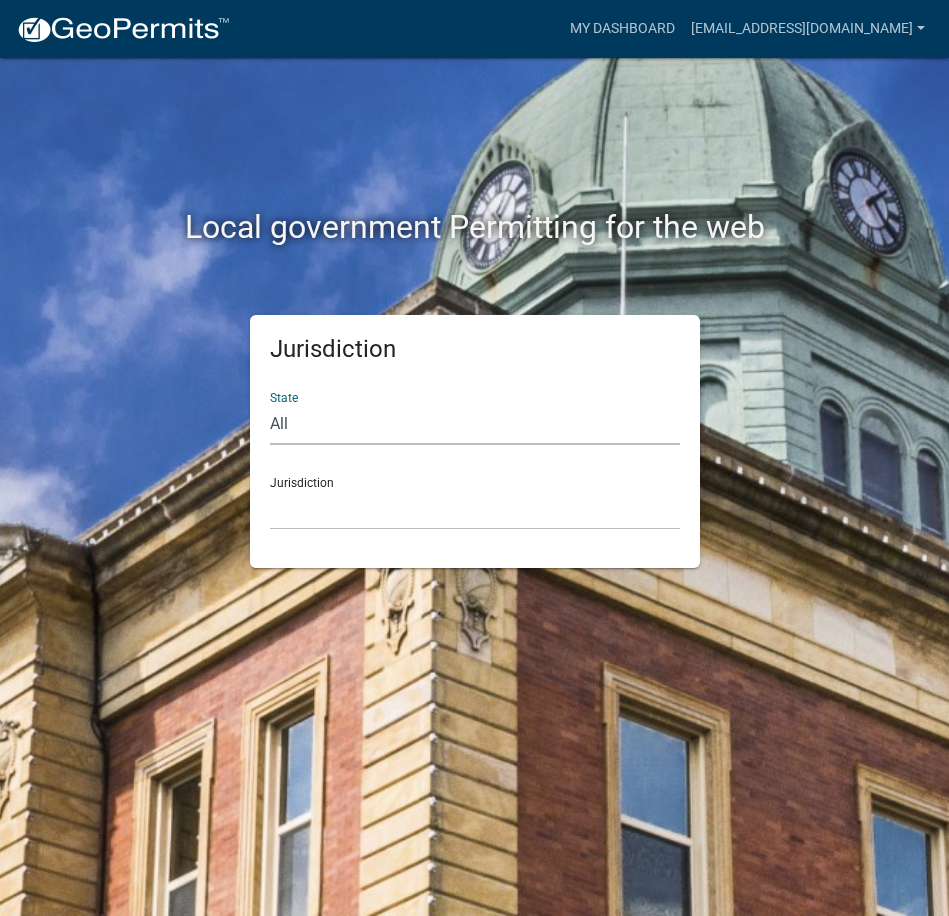 select on "[US_STATE]" 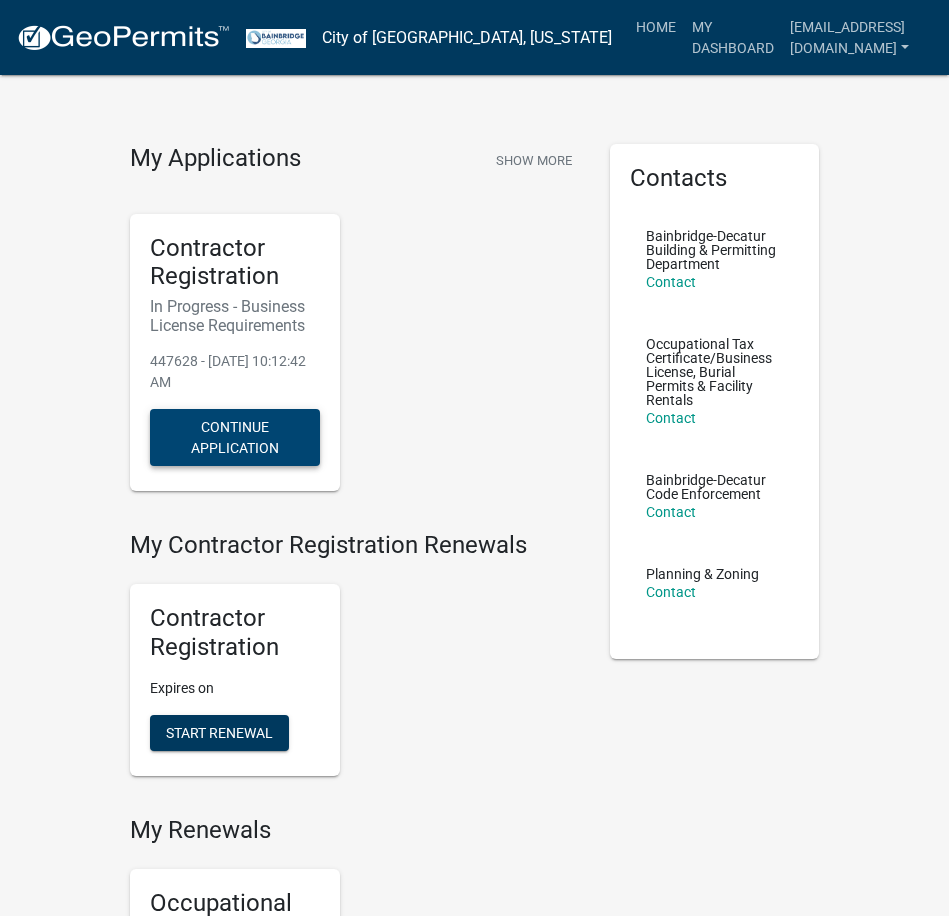 scroll, scrollTop: 0, scrollLeft: 0, axis: both 